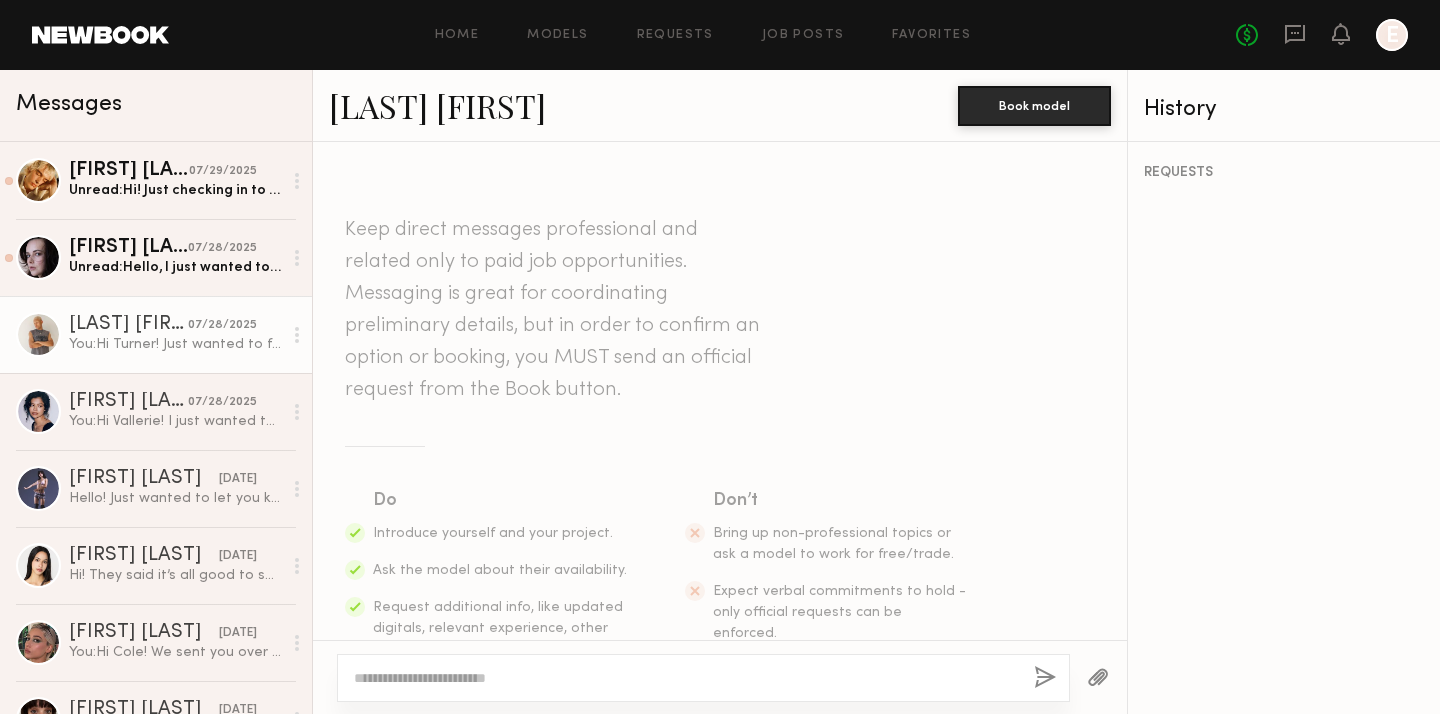 scroll, scrollTop: 0, scrollLeft: 0, axis: both 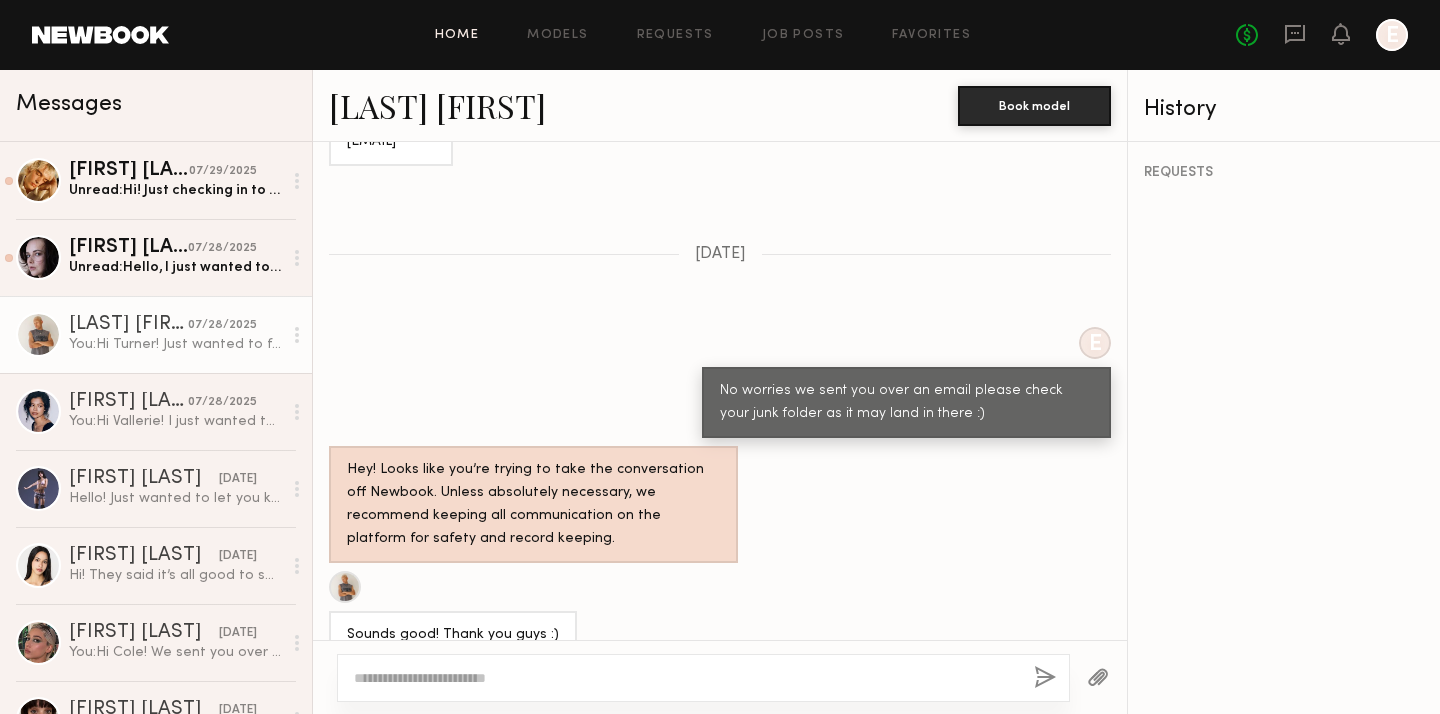 click on "Home" 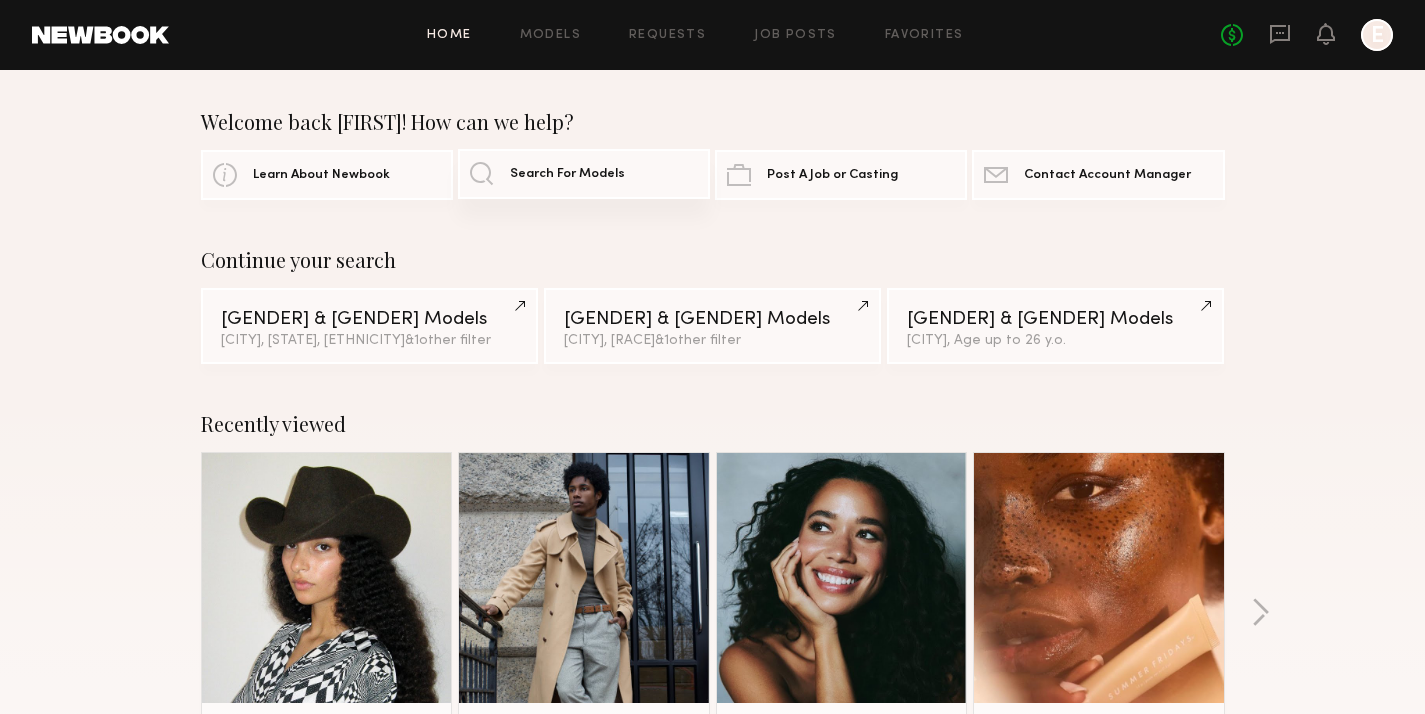 click on "Search For Models" 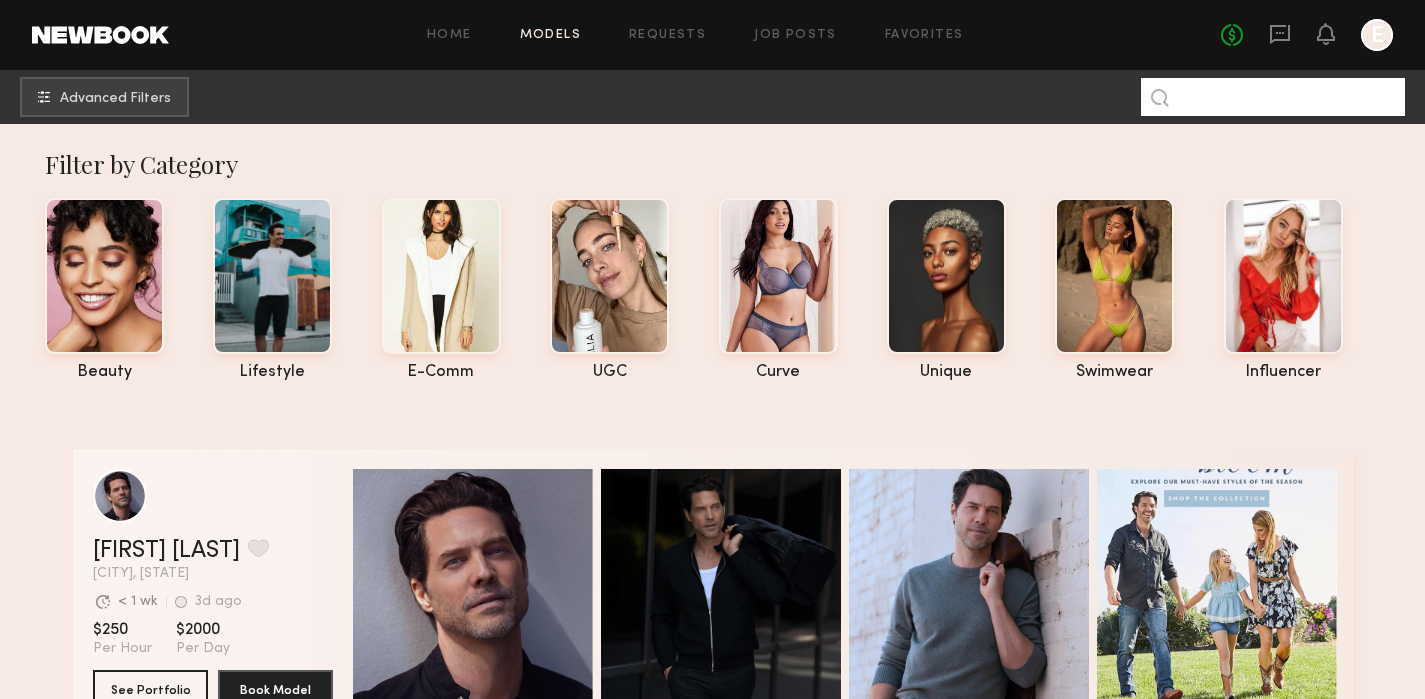 click 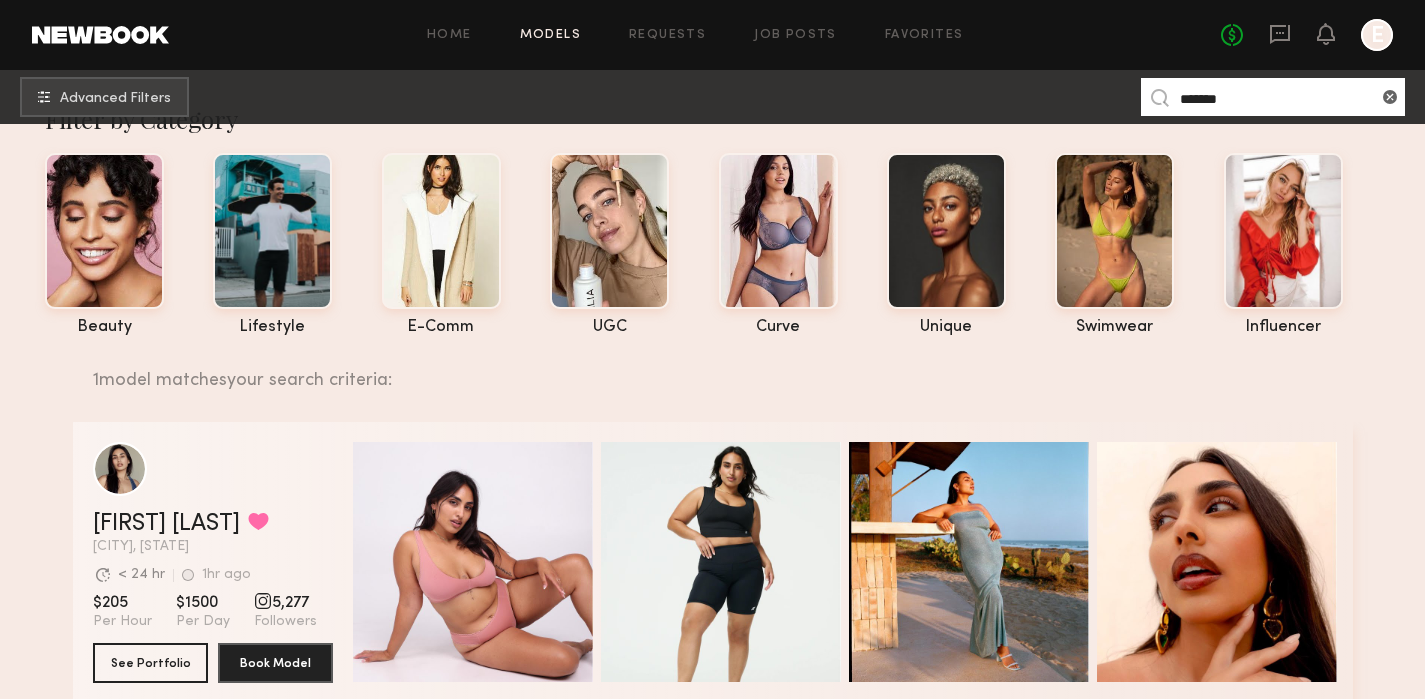 scroll, scrollTop: 154, scrollLeft: 0, axis: vertical 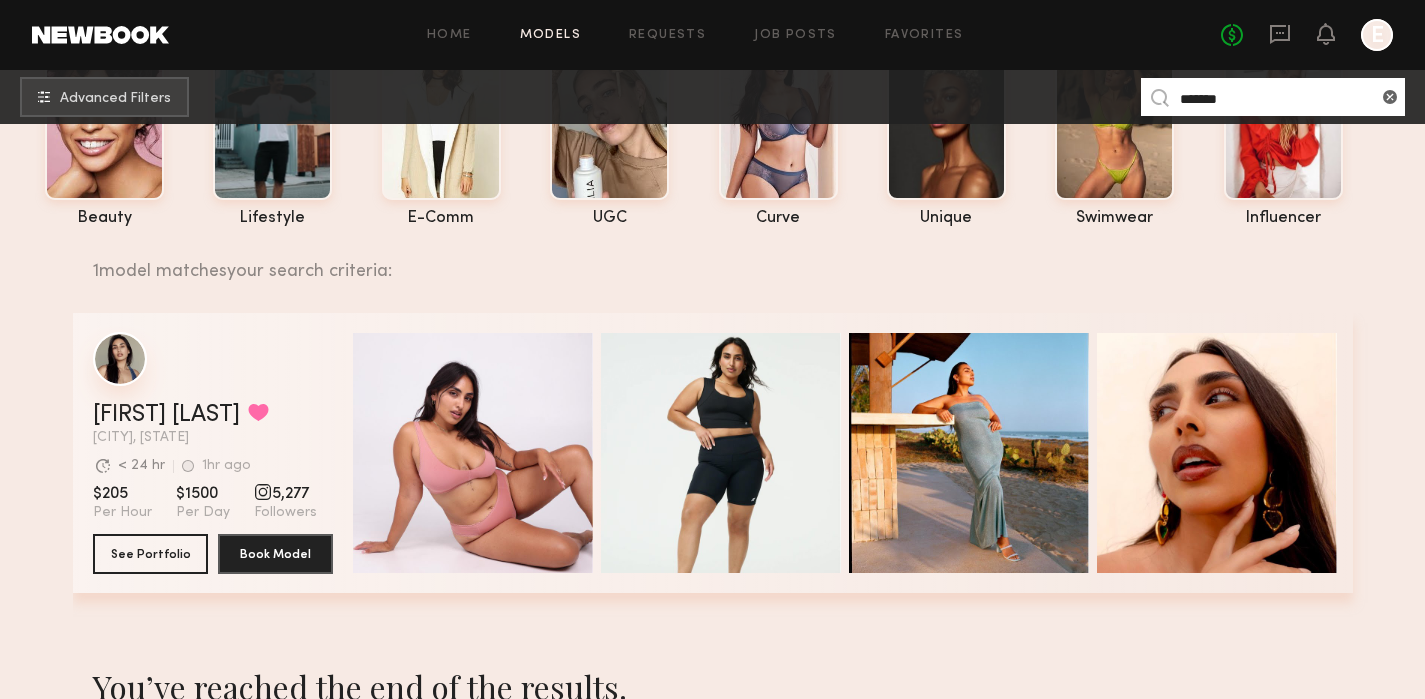 type on "******" 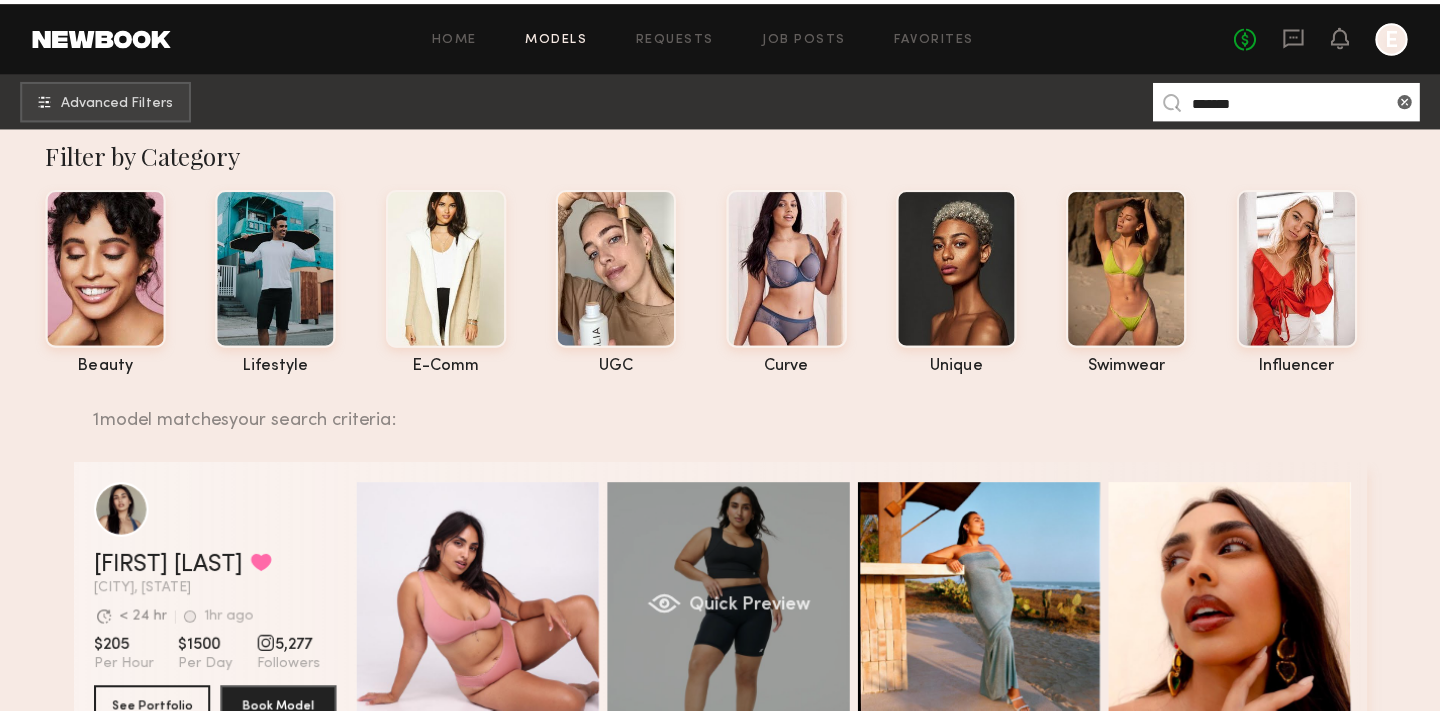 scroll, scrollTop: 0, scrollLeft: 0, axis: both 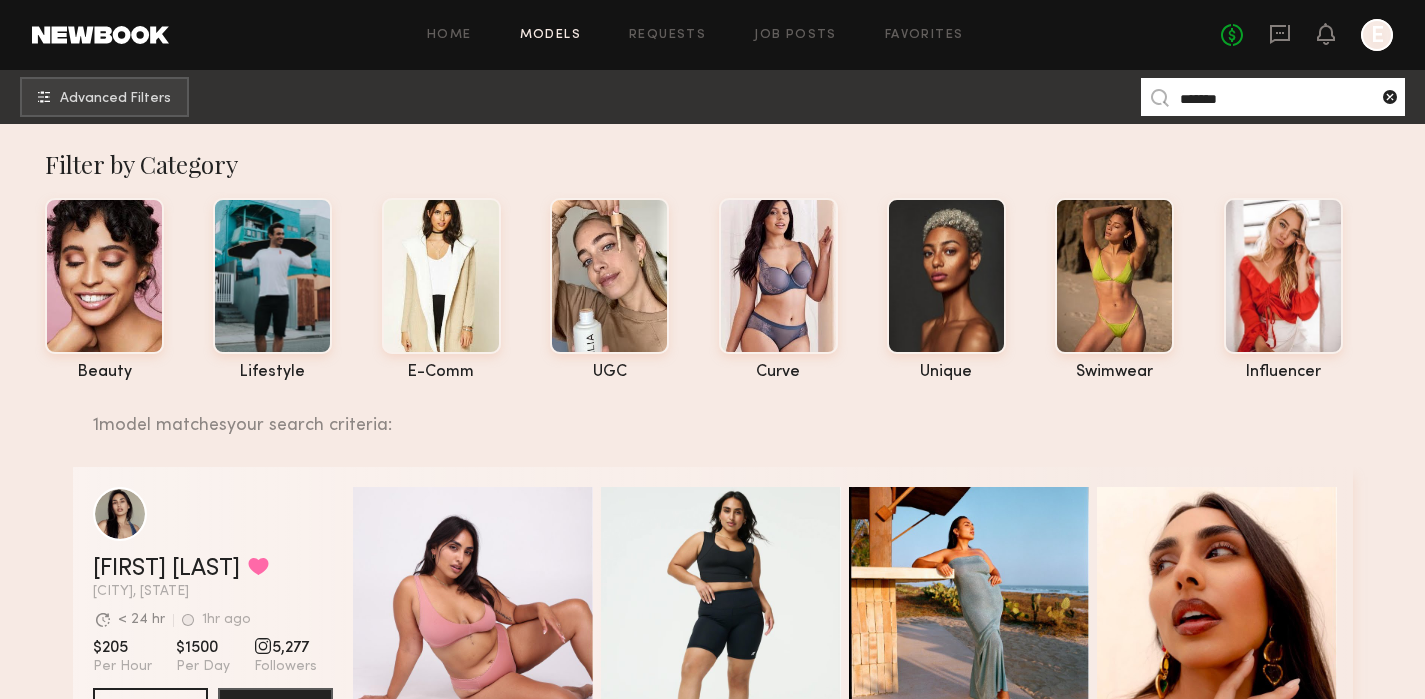 click 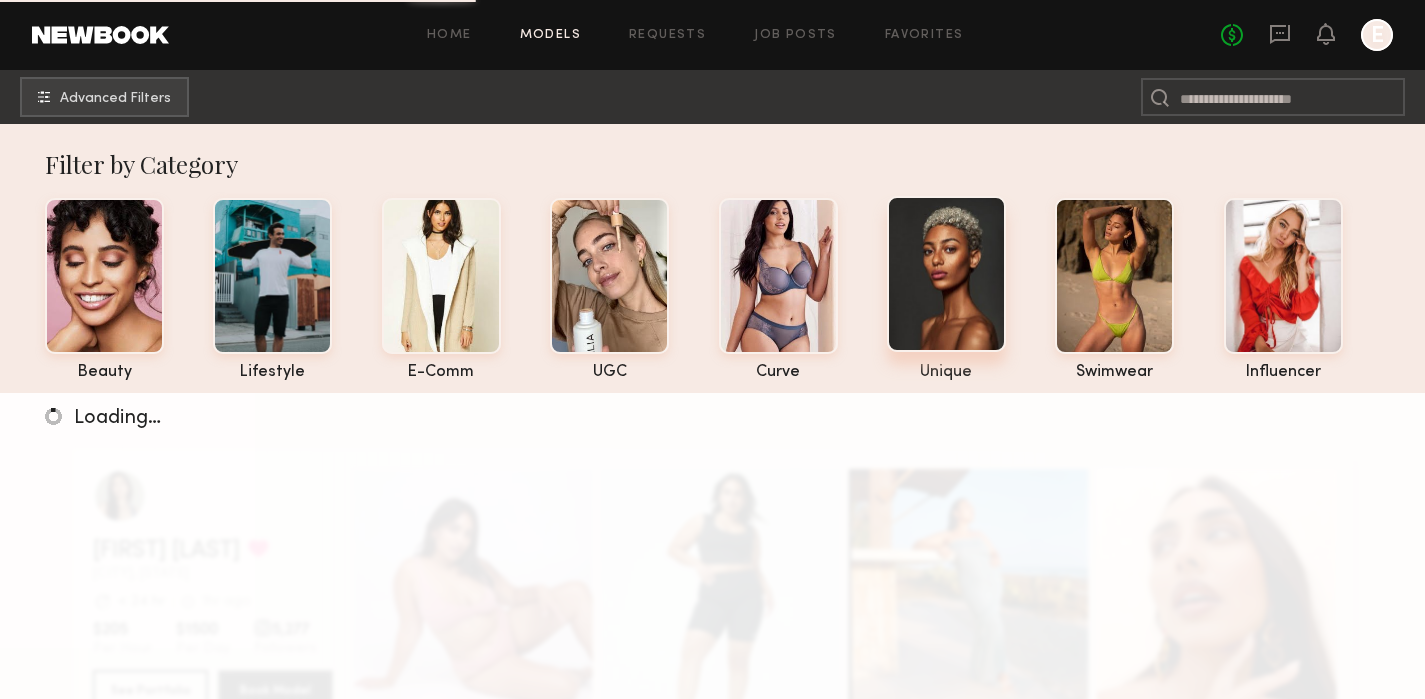 click 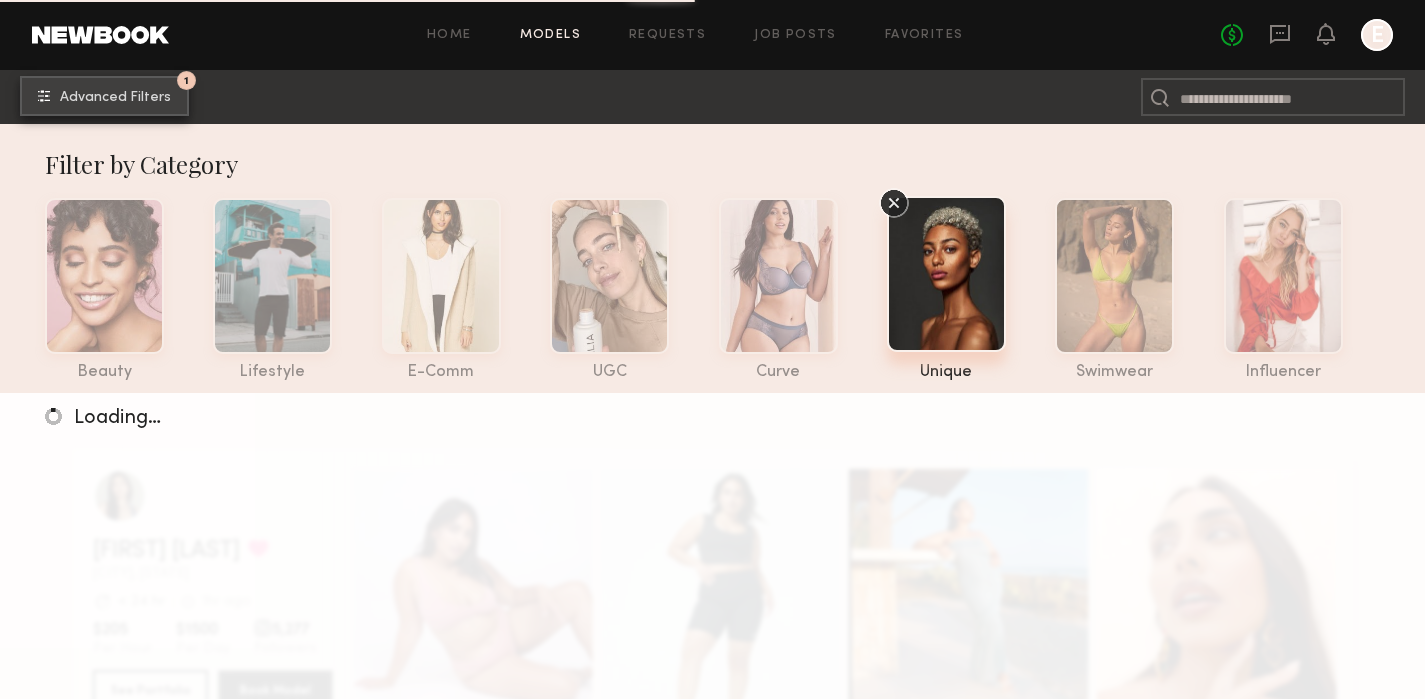 click on "Advanced Filters" 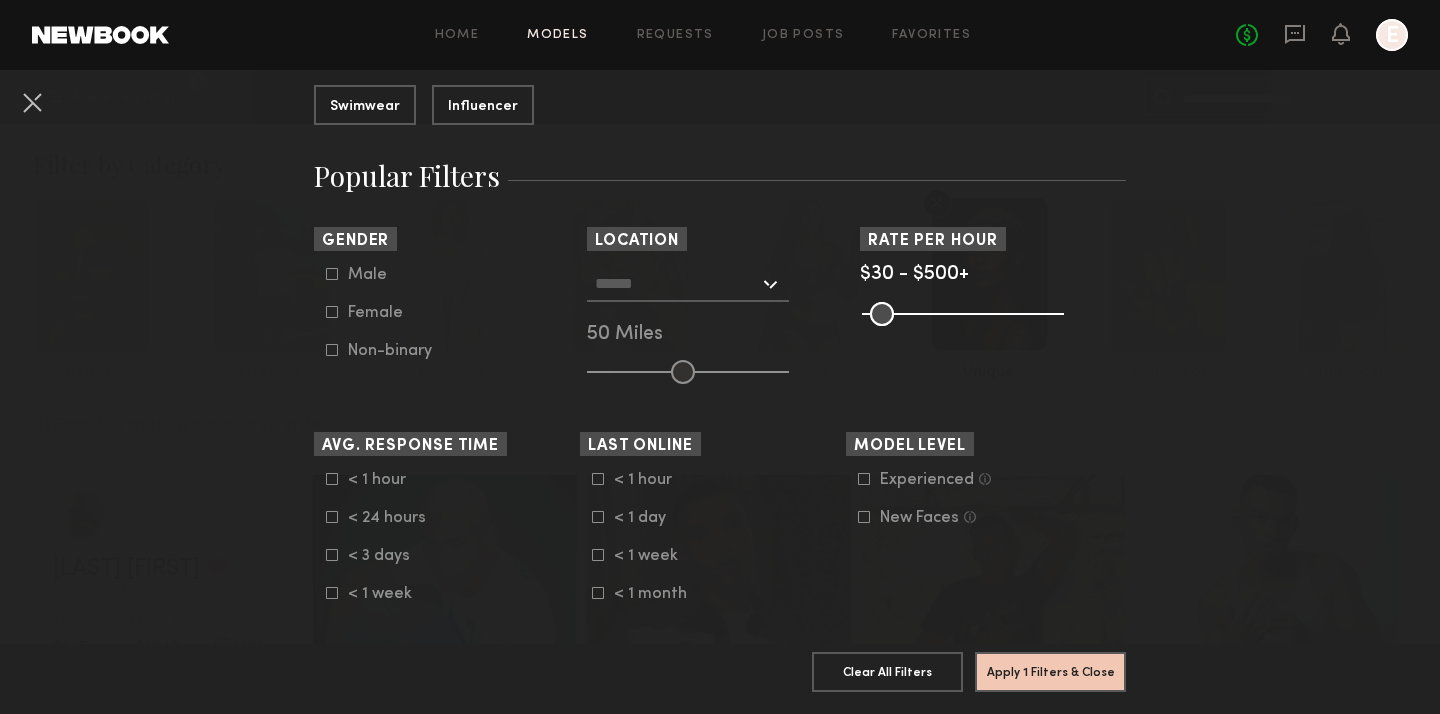 scroll, scrollTop: 297, scrollLeft: 0, axis: vertical 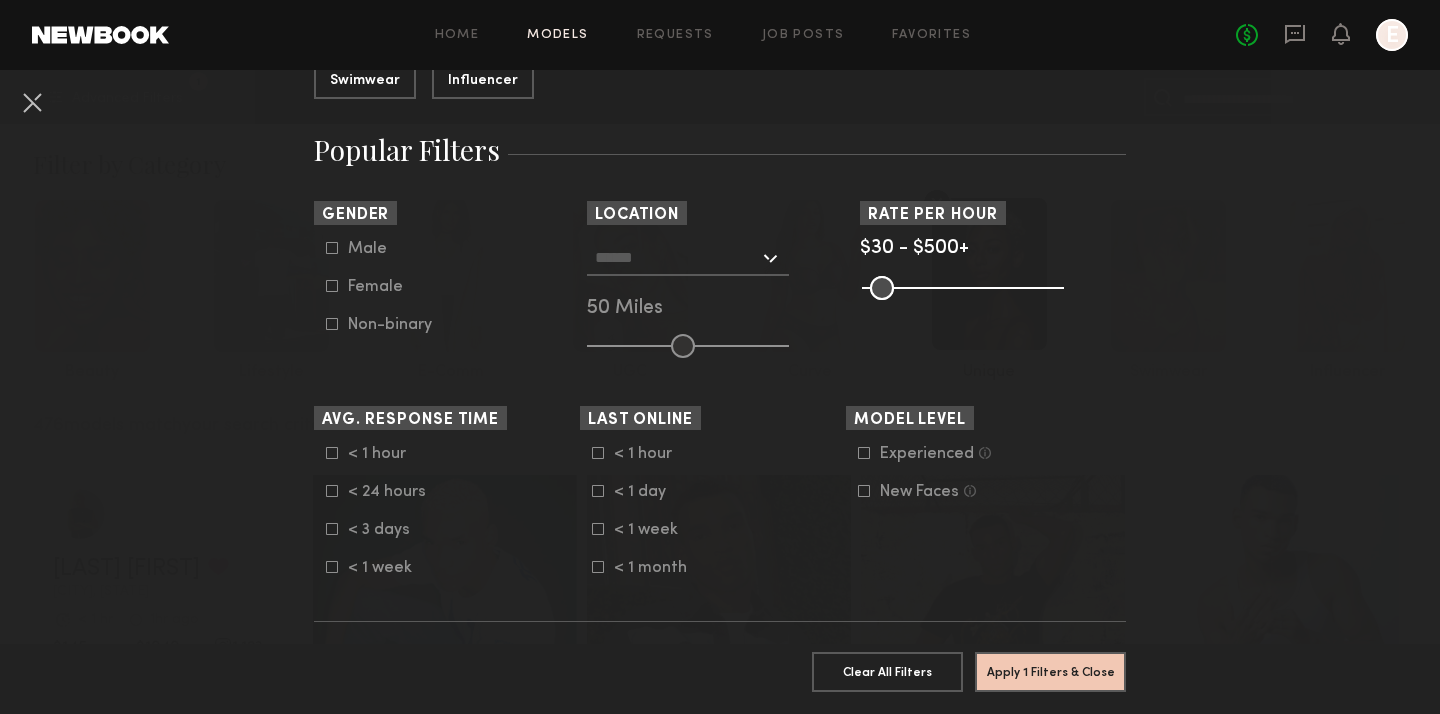 click on "Male" 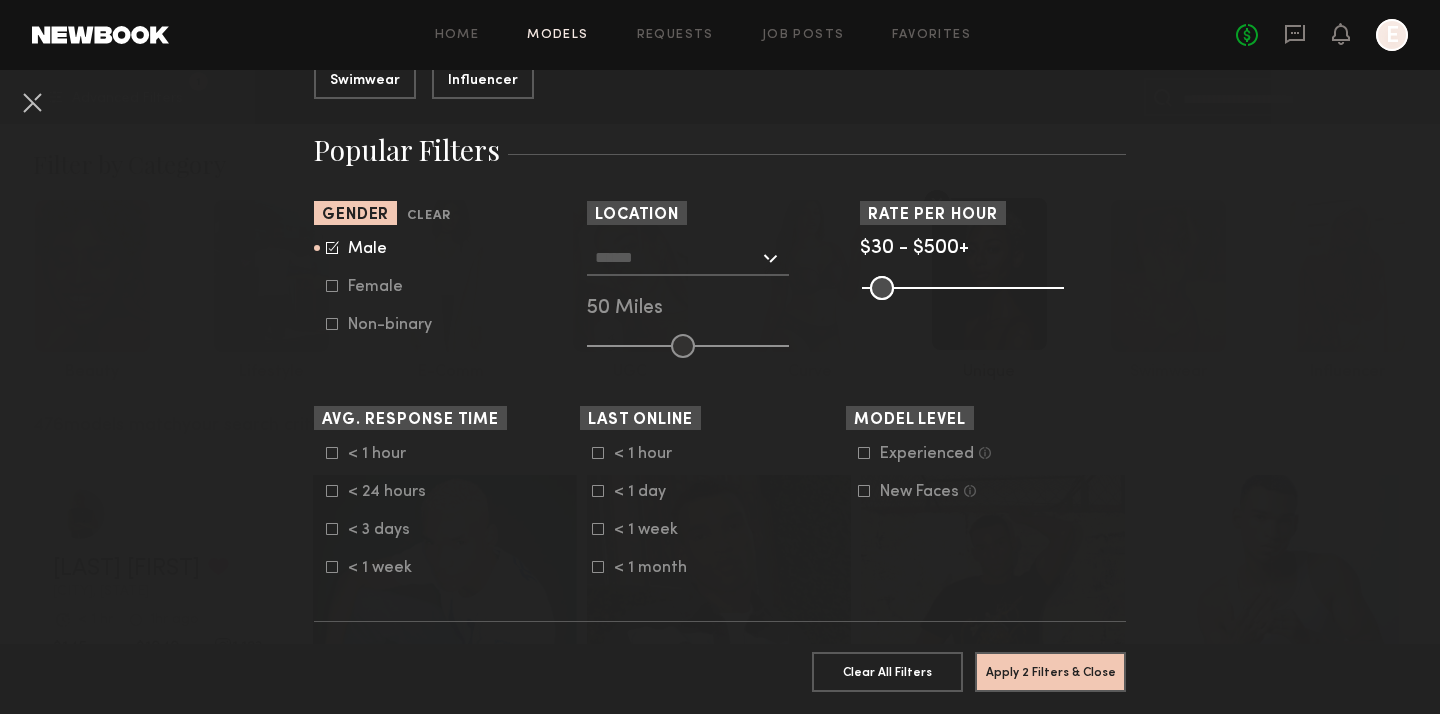 click on "Non-binary" 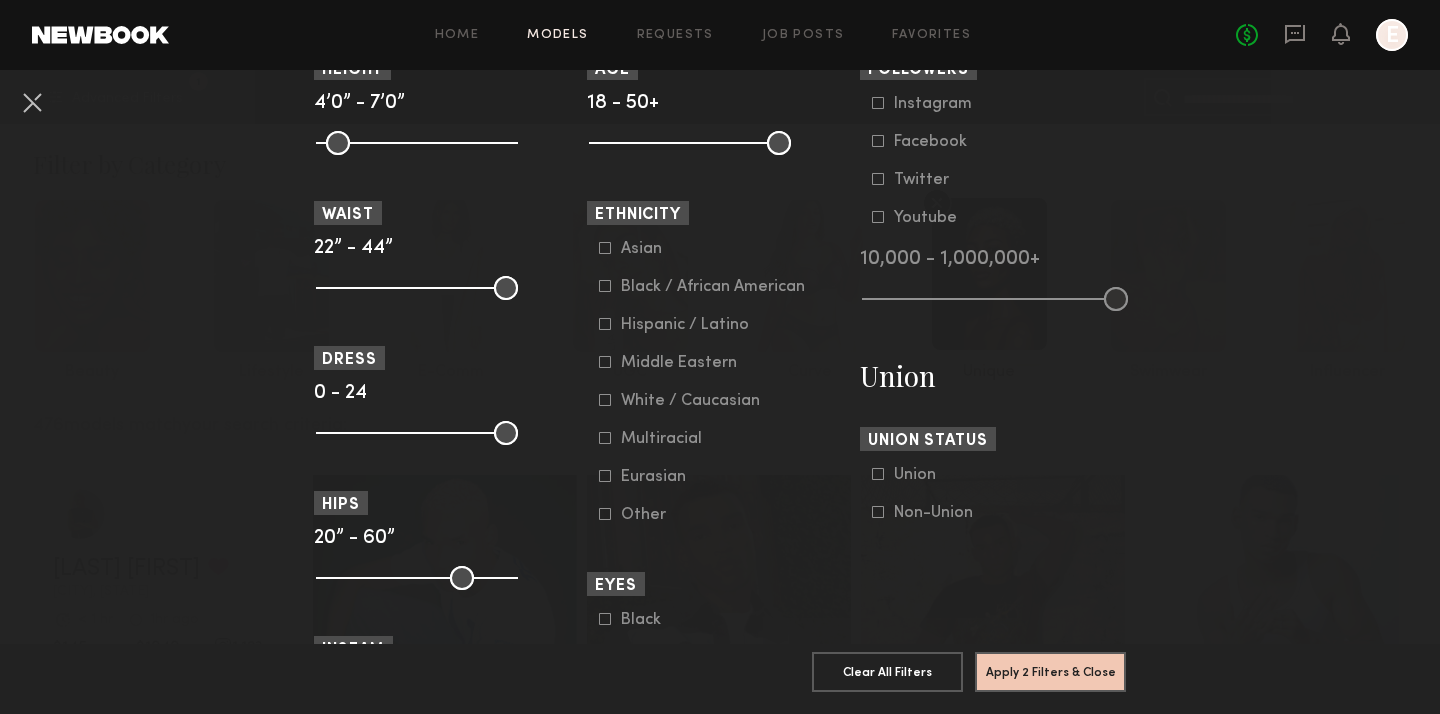 scroll, scrollTop: 1000, scrollLeft: 0, axis: vertical 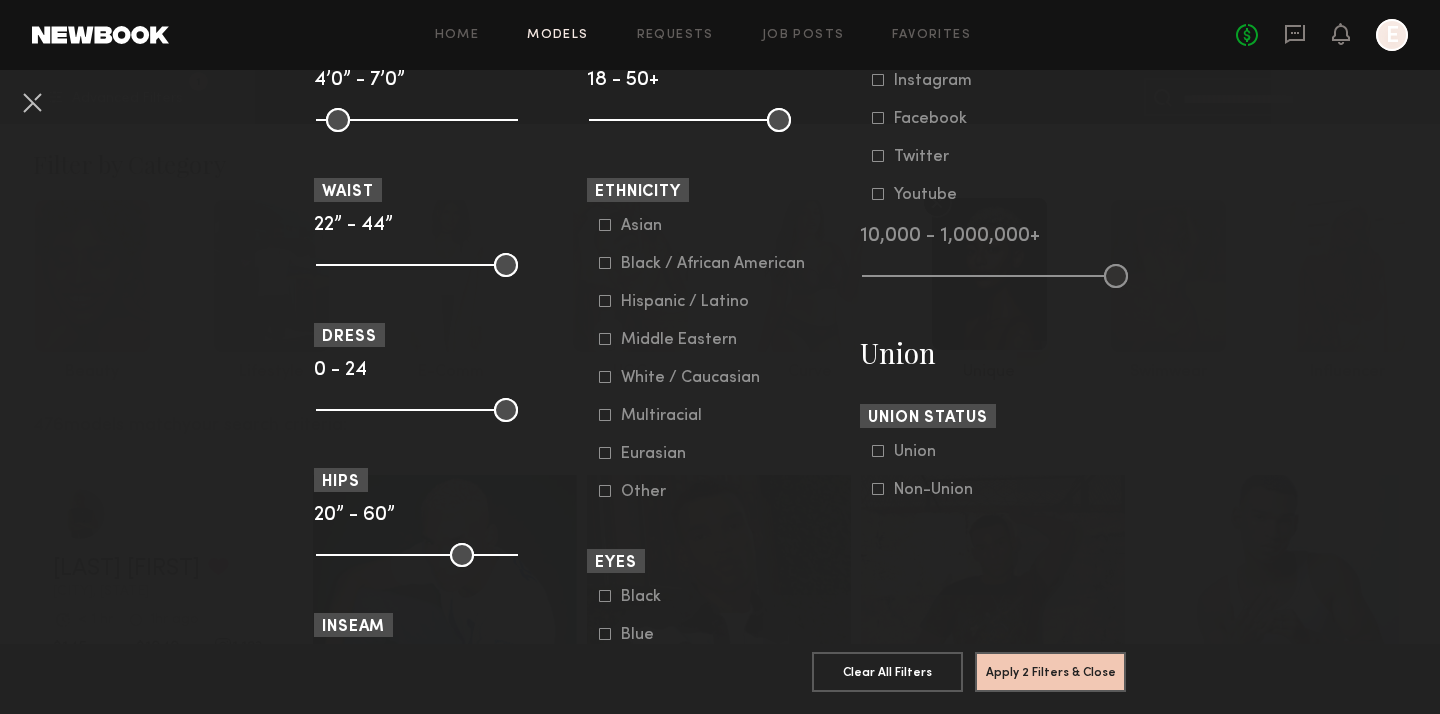 click 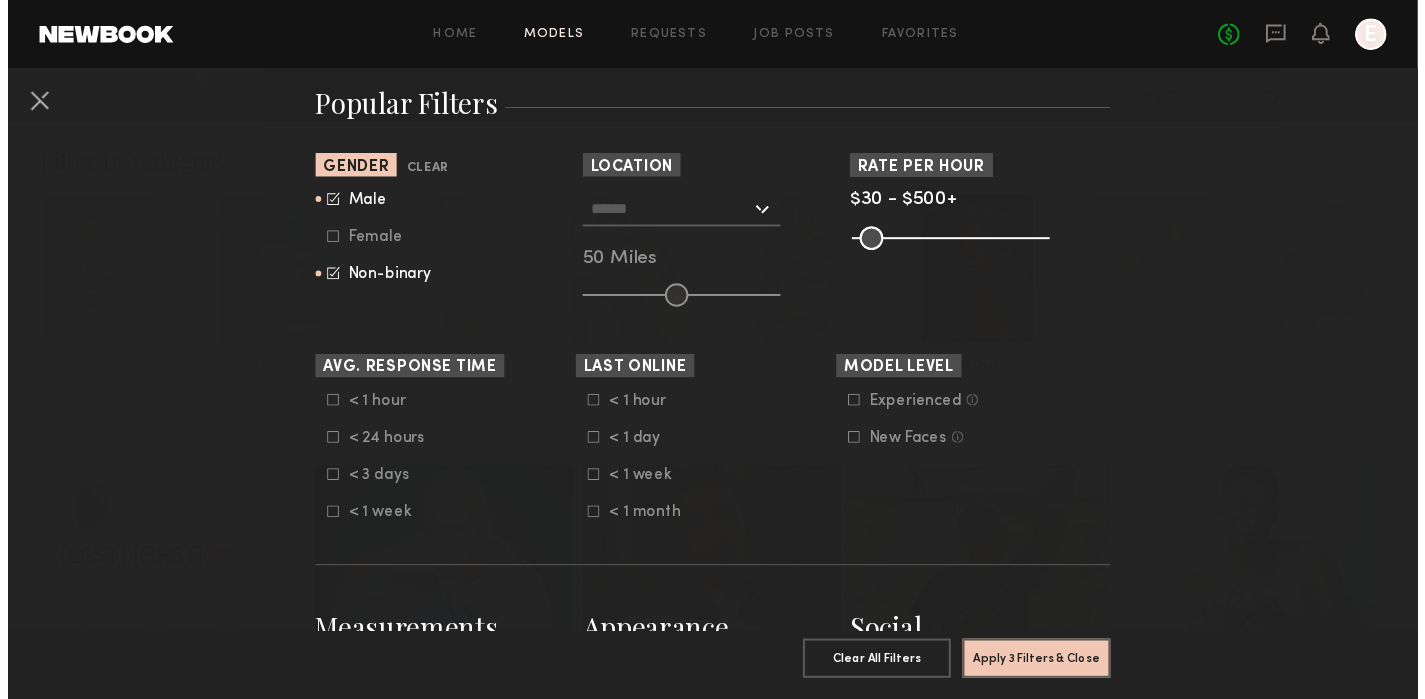 scroll, scrollTop: 0, scrollLeft: 0, axis: both 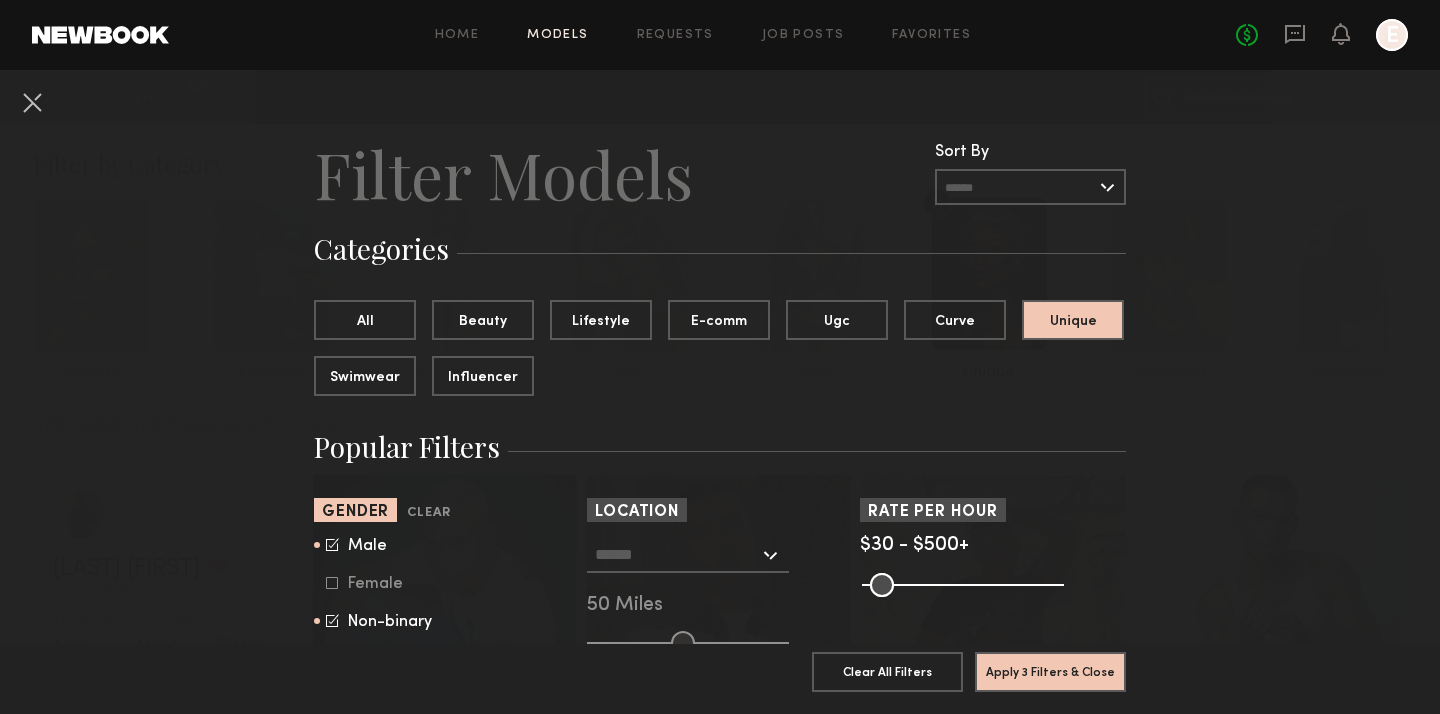 click 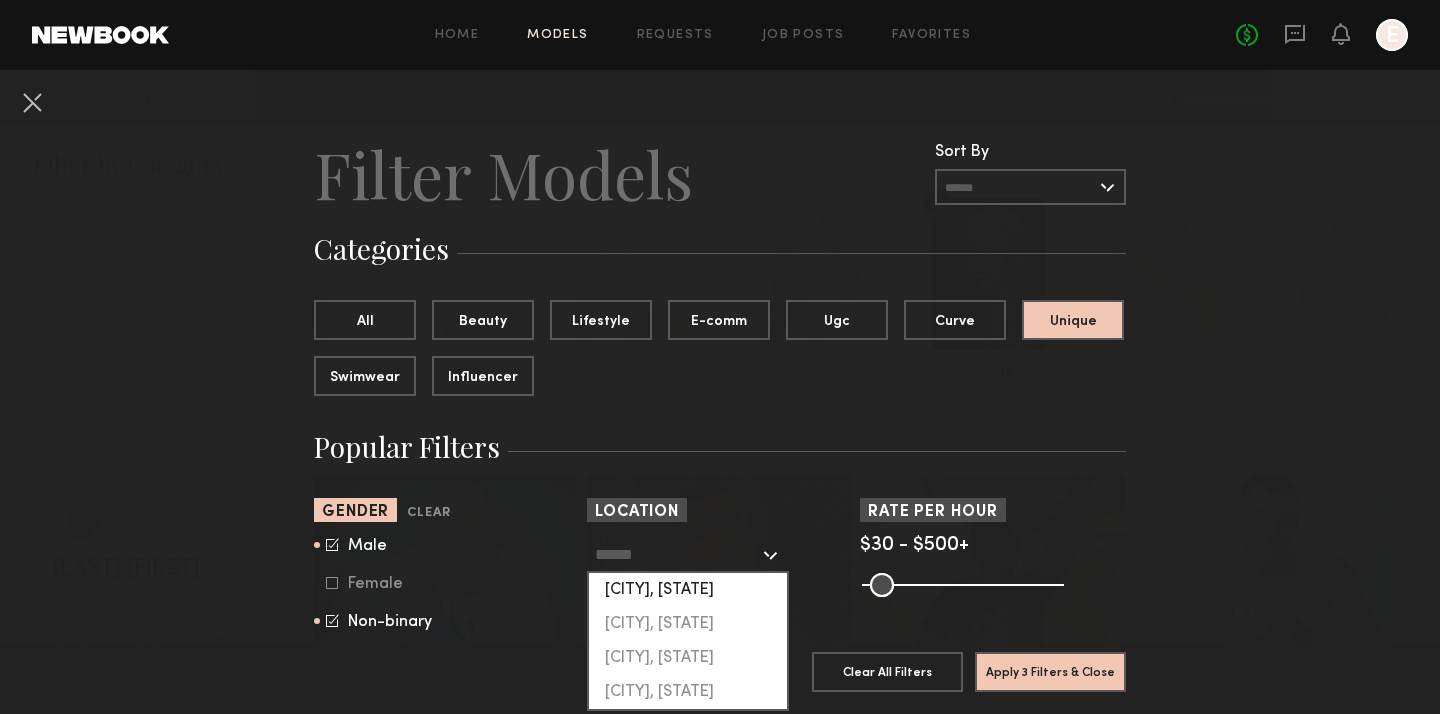 click on "[CITY], [STATE]" 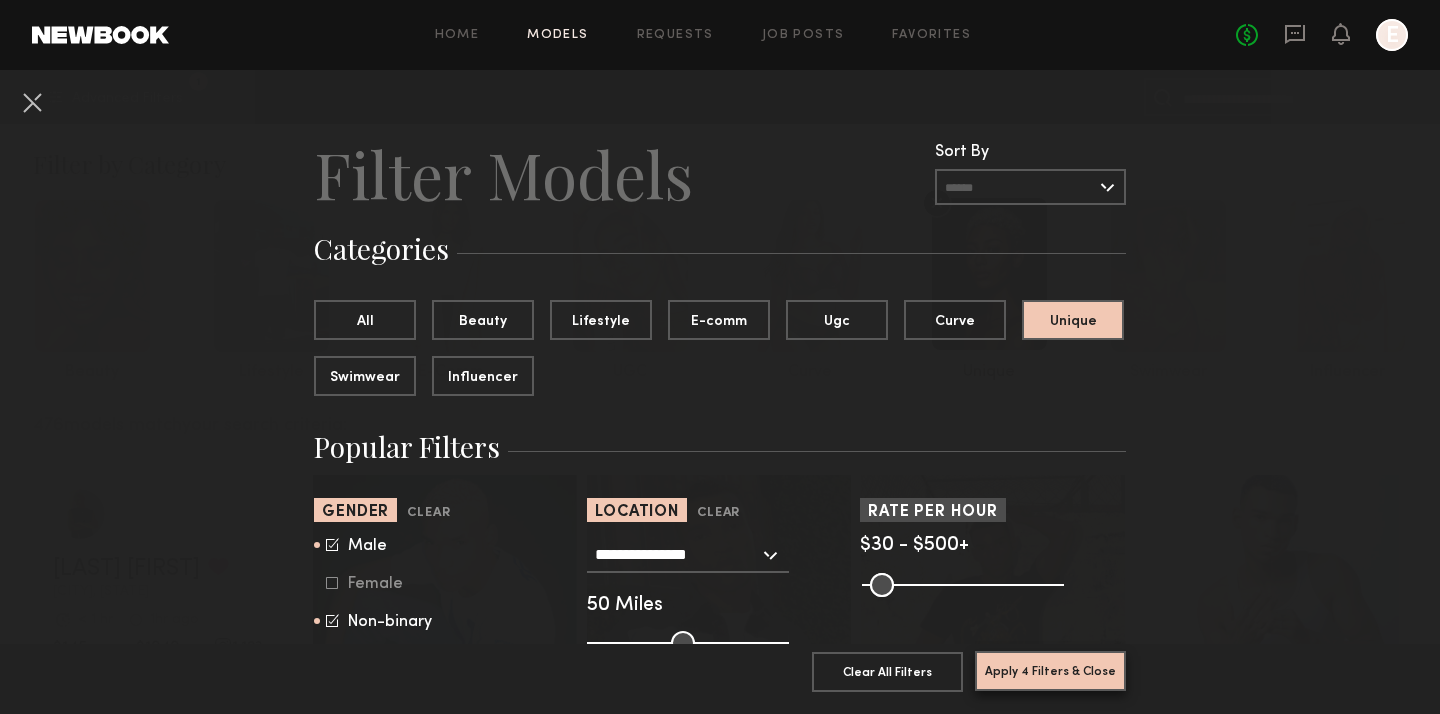 click on "Apply 4 Filters & Close" 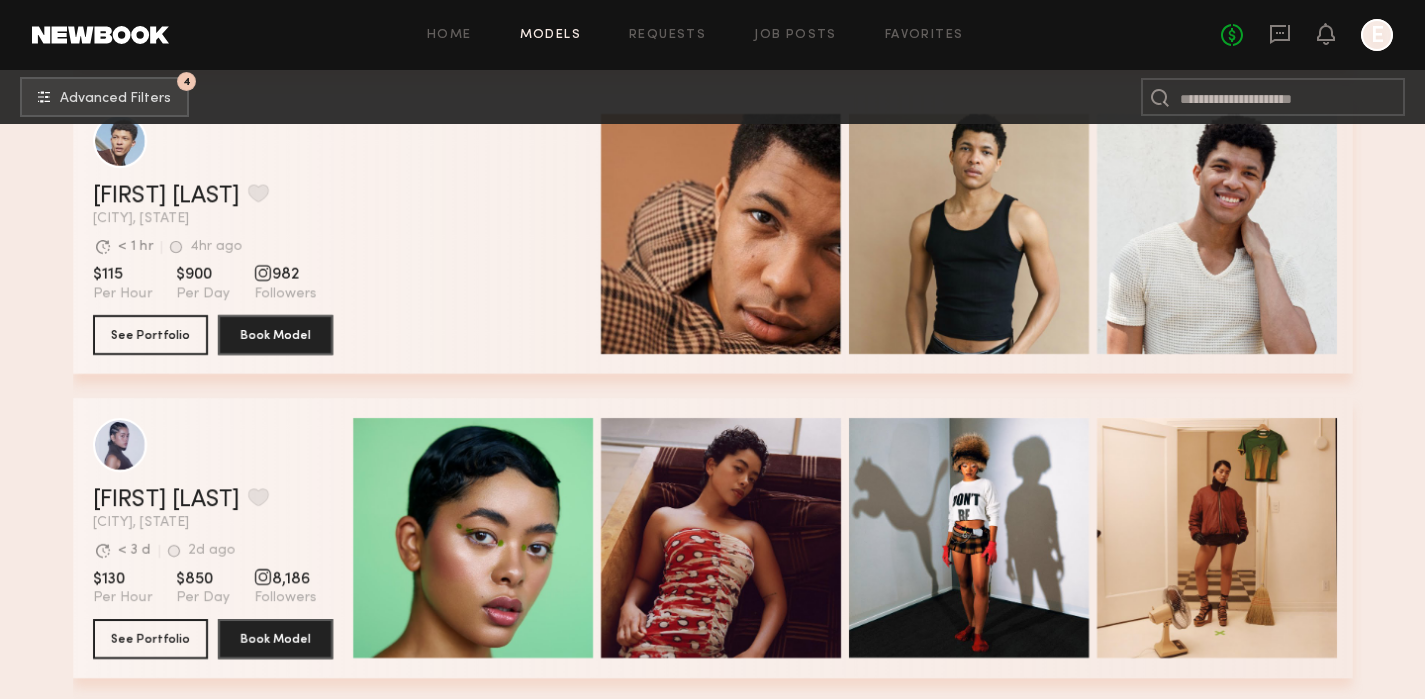 scroll, scrollTop: 4440, scrollLeft: 0, axis: vertical 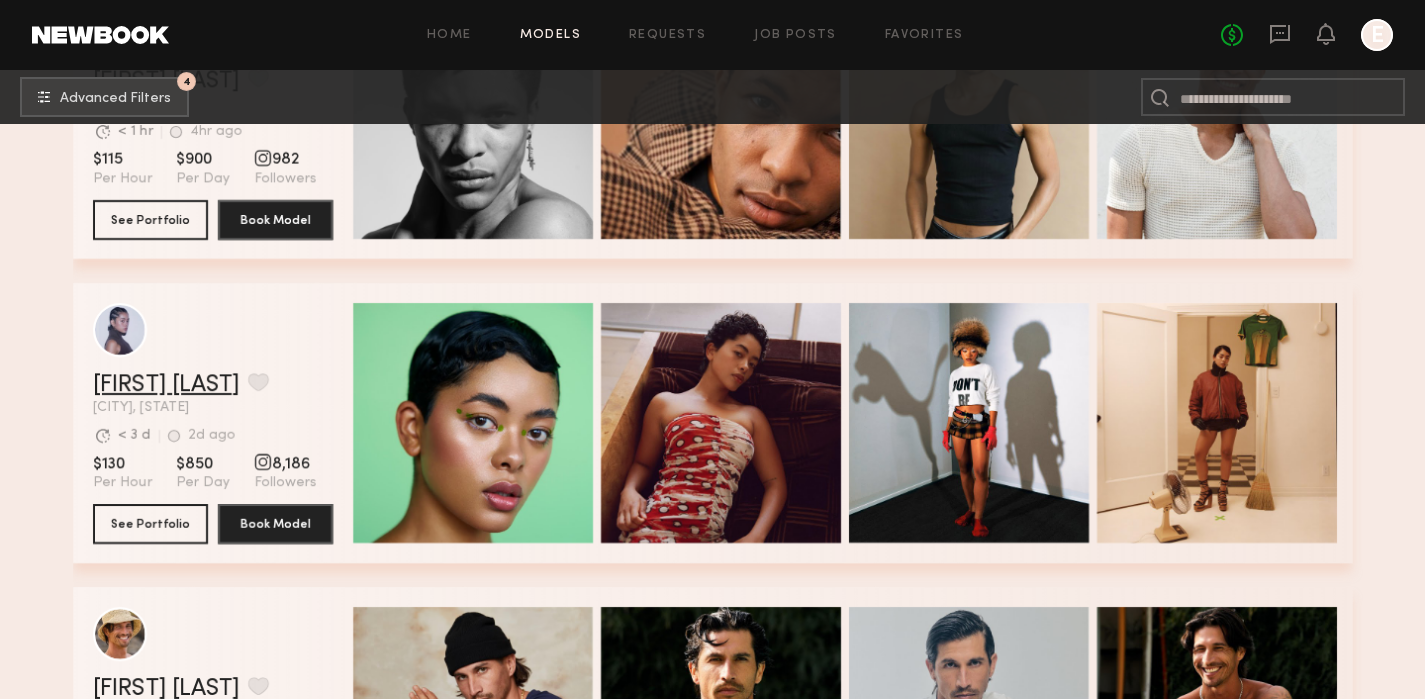 click on "[FIRST] [LAST]" 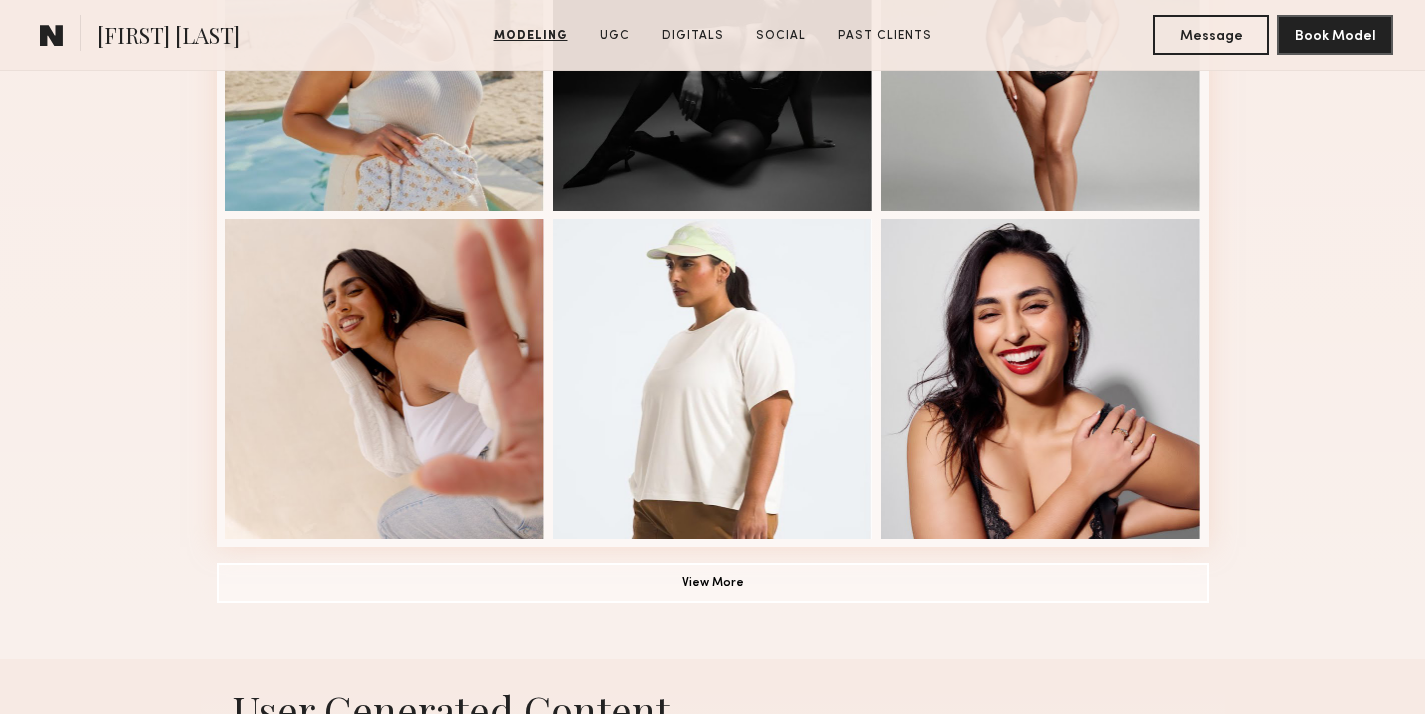 scroll, scrollTop: 1391, scrollLeft: 0, axis: vertical 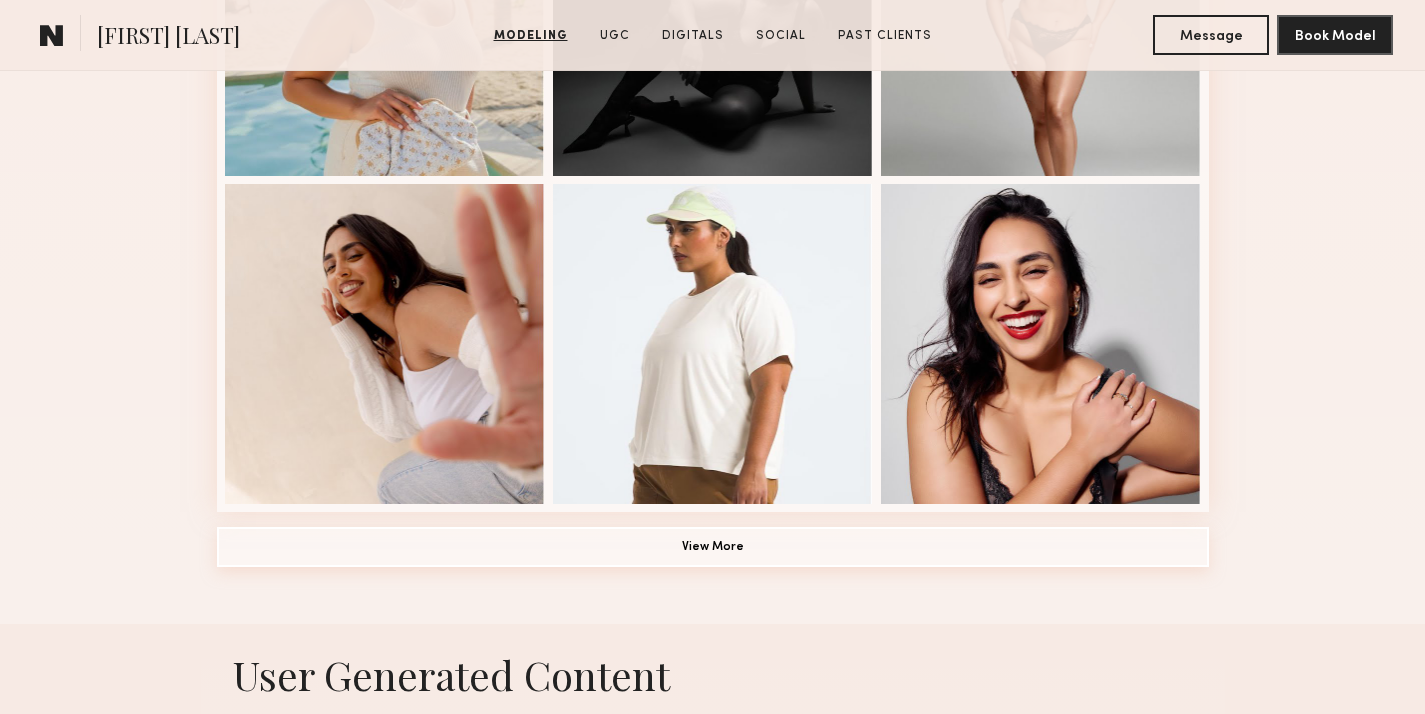 click on "View More" 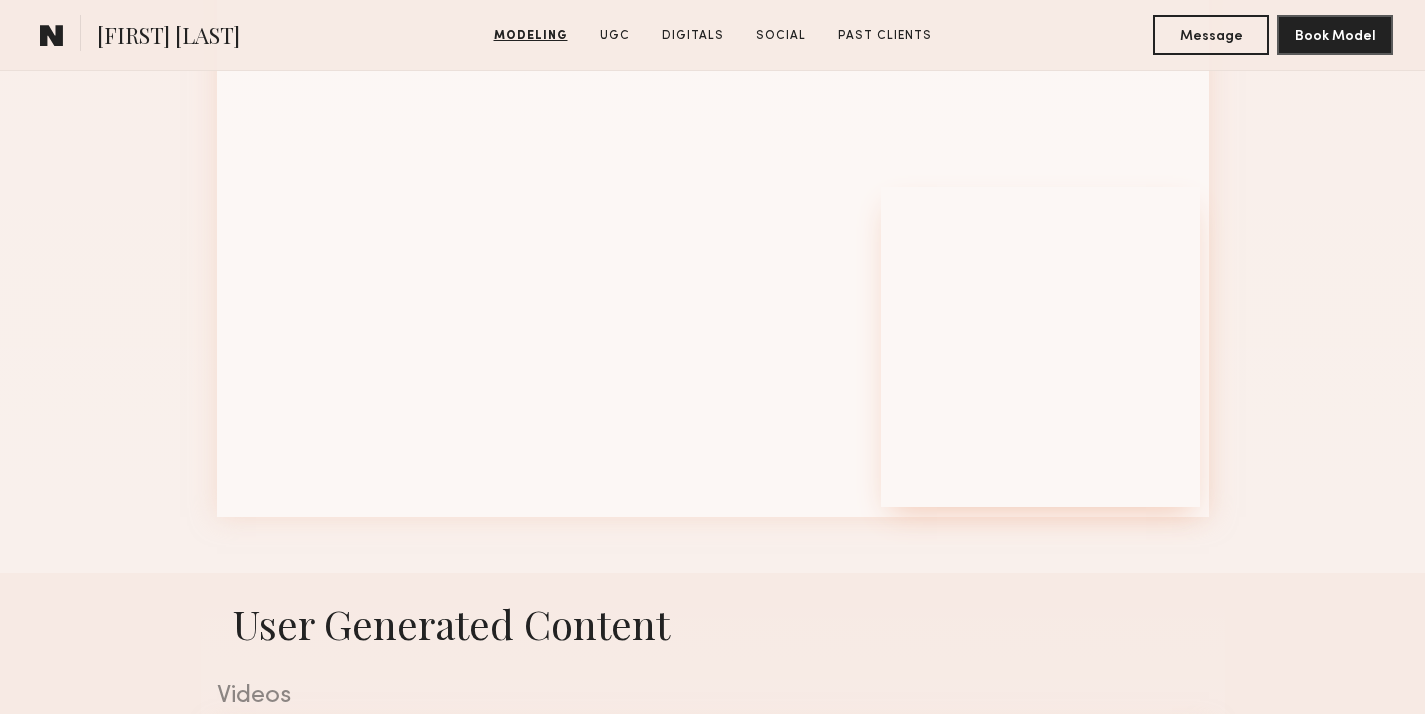scroll, scrollTop: 2004, scrollLeft: 0, axis: vertical 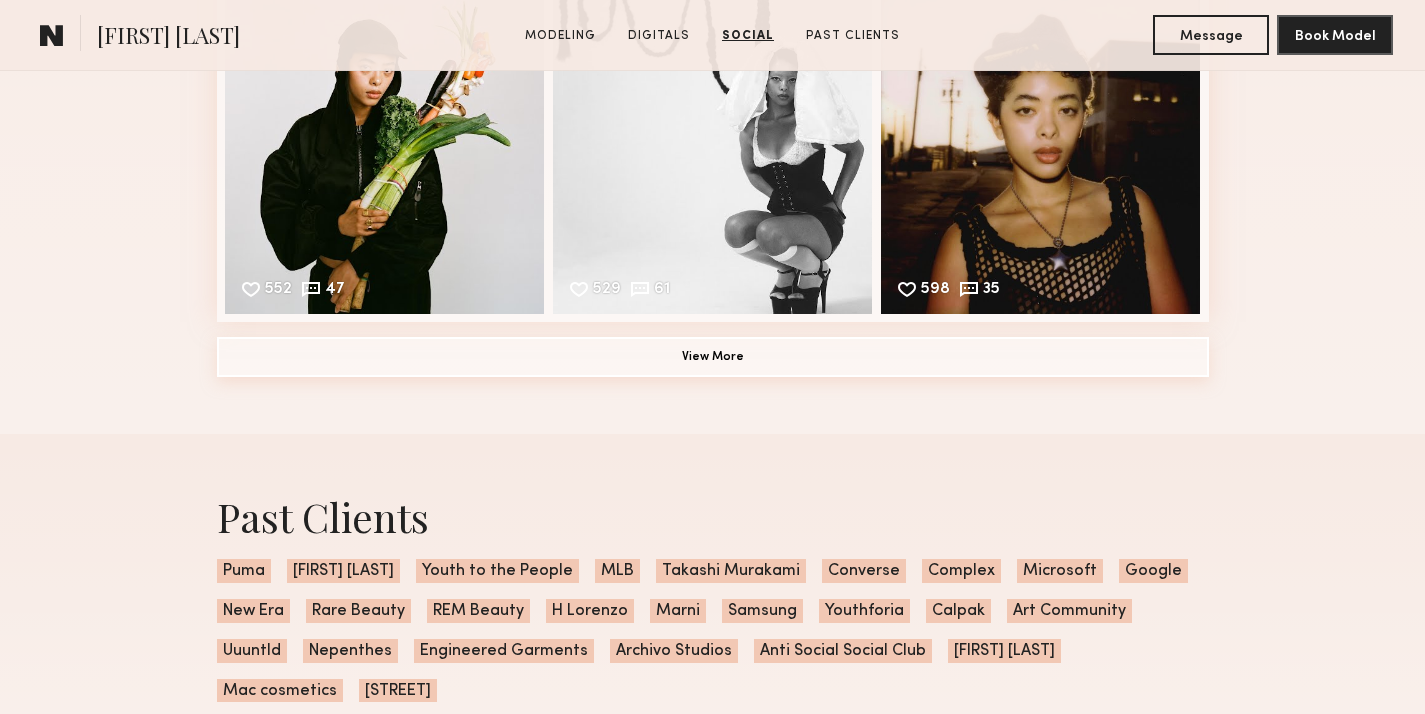 click on "View More" 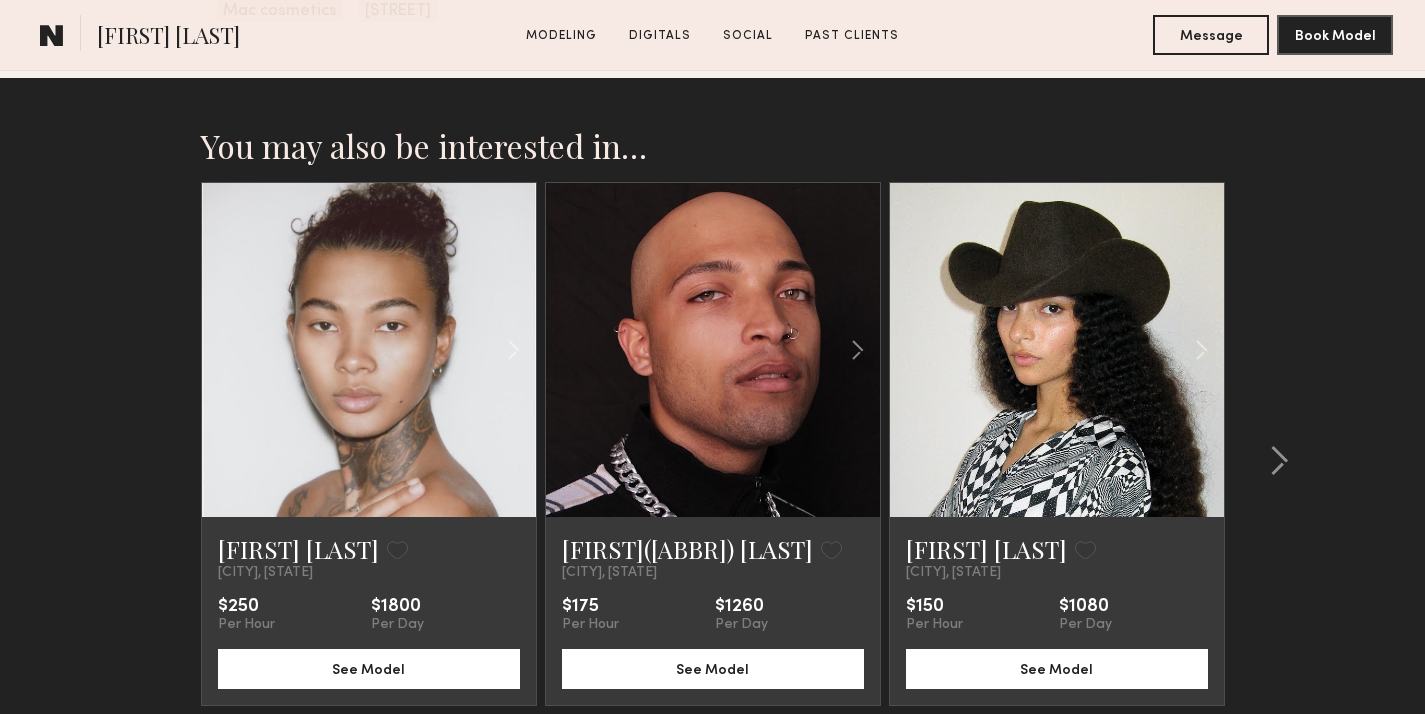 scroll, scrollTop: 4466, scrollLeft: 0, axis: vertical 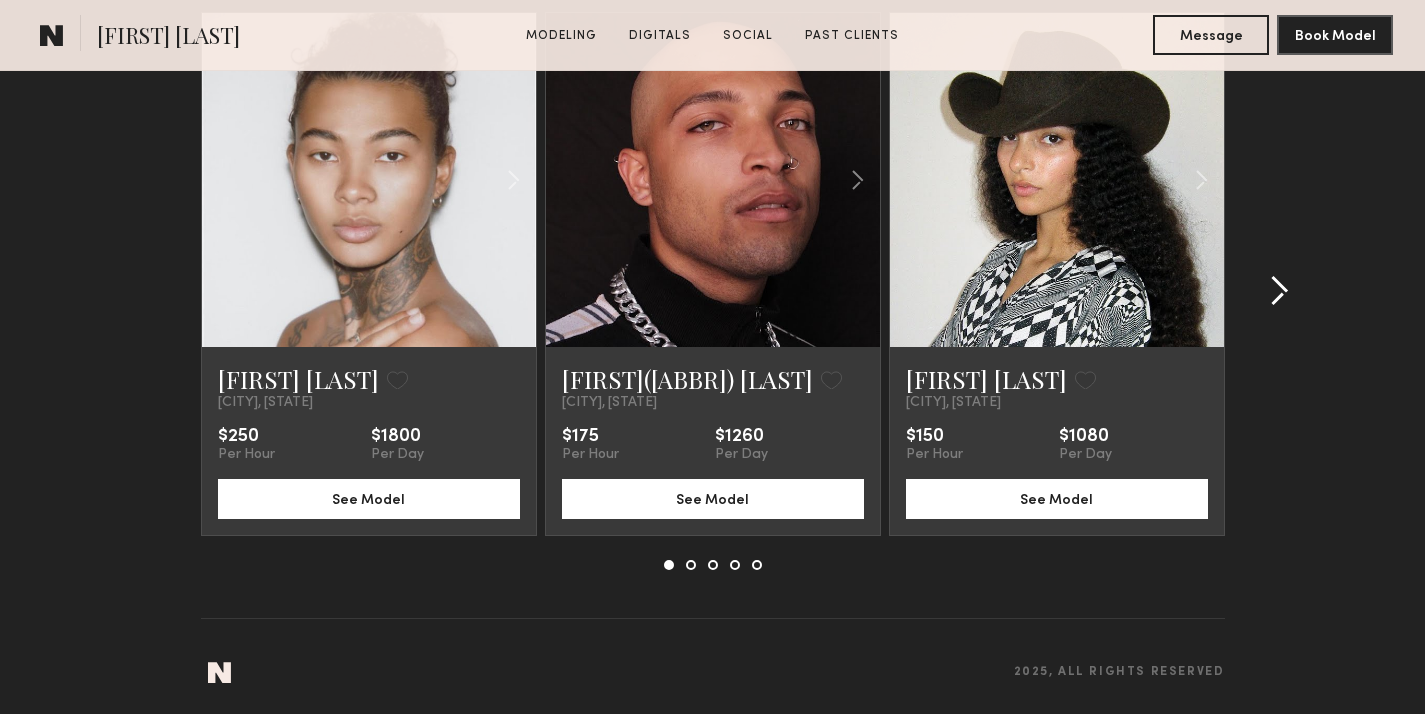 click 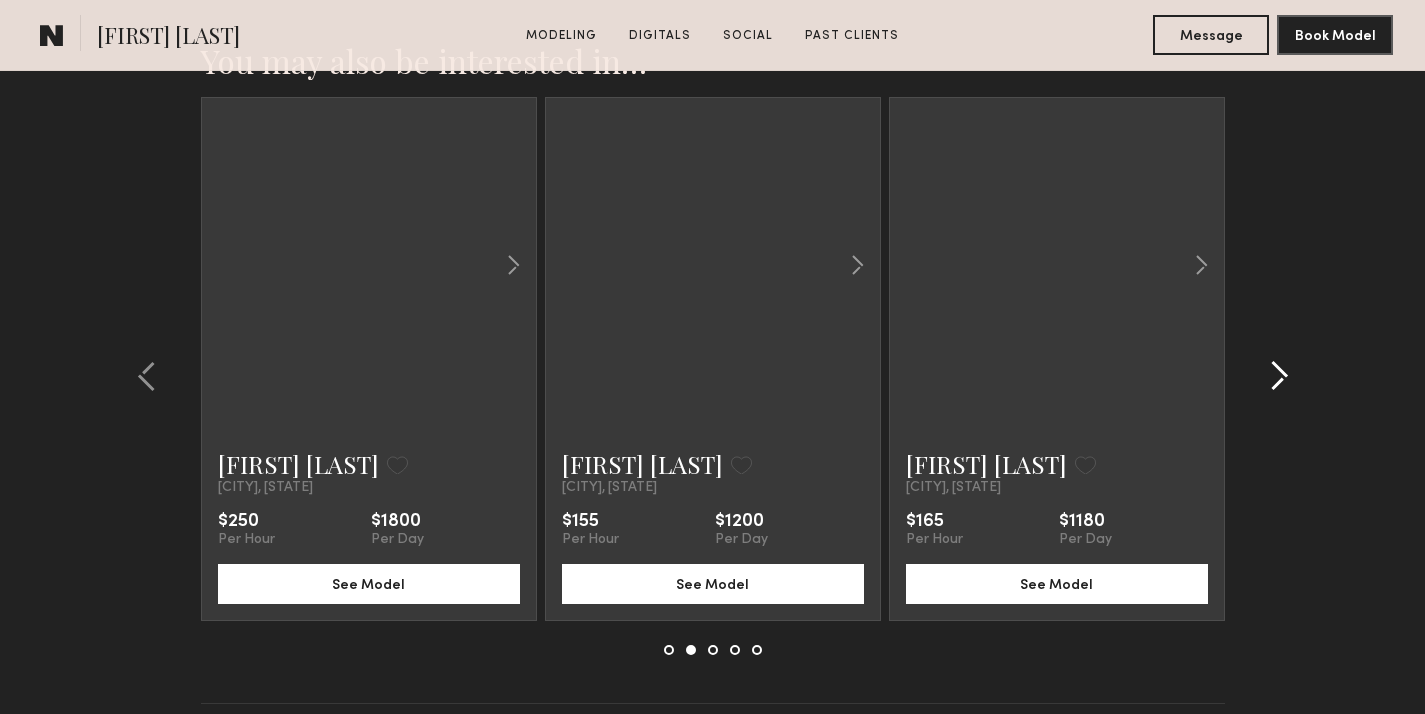 scroll, scrollTop: 4352, scrollLeft: 0, axis: vertical 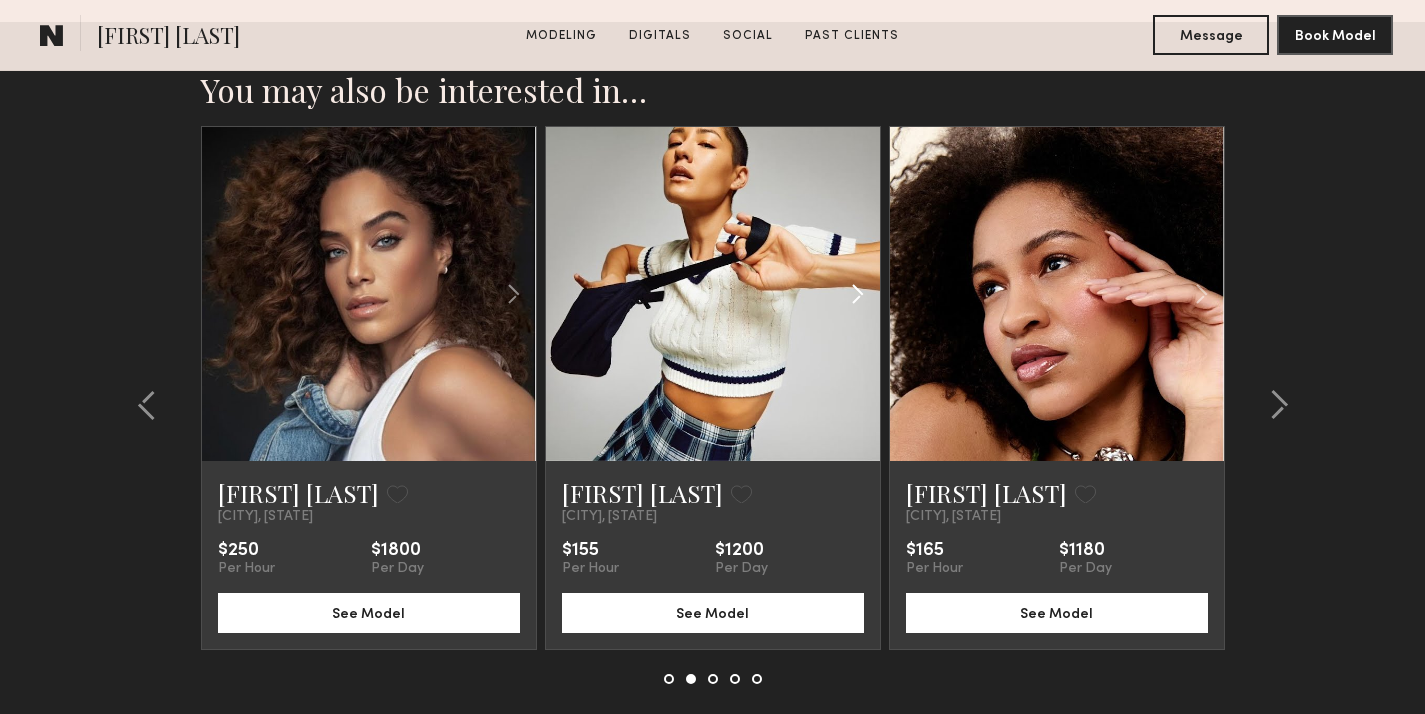 click 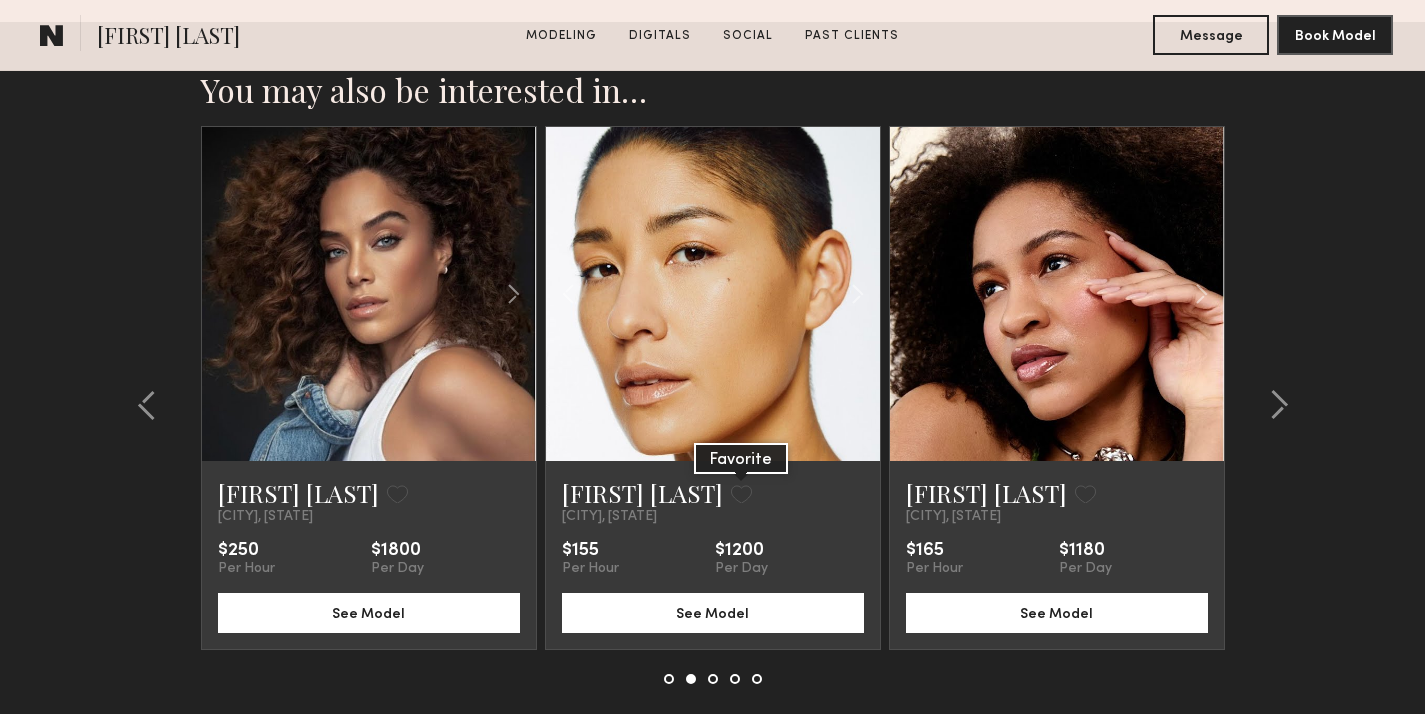 click 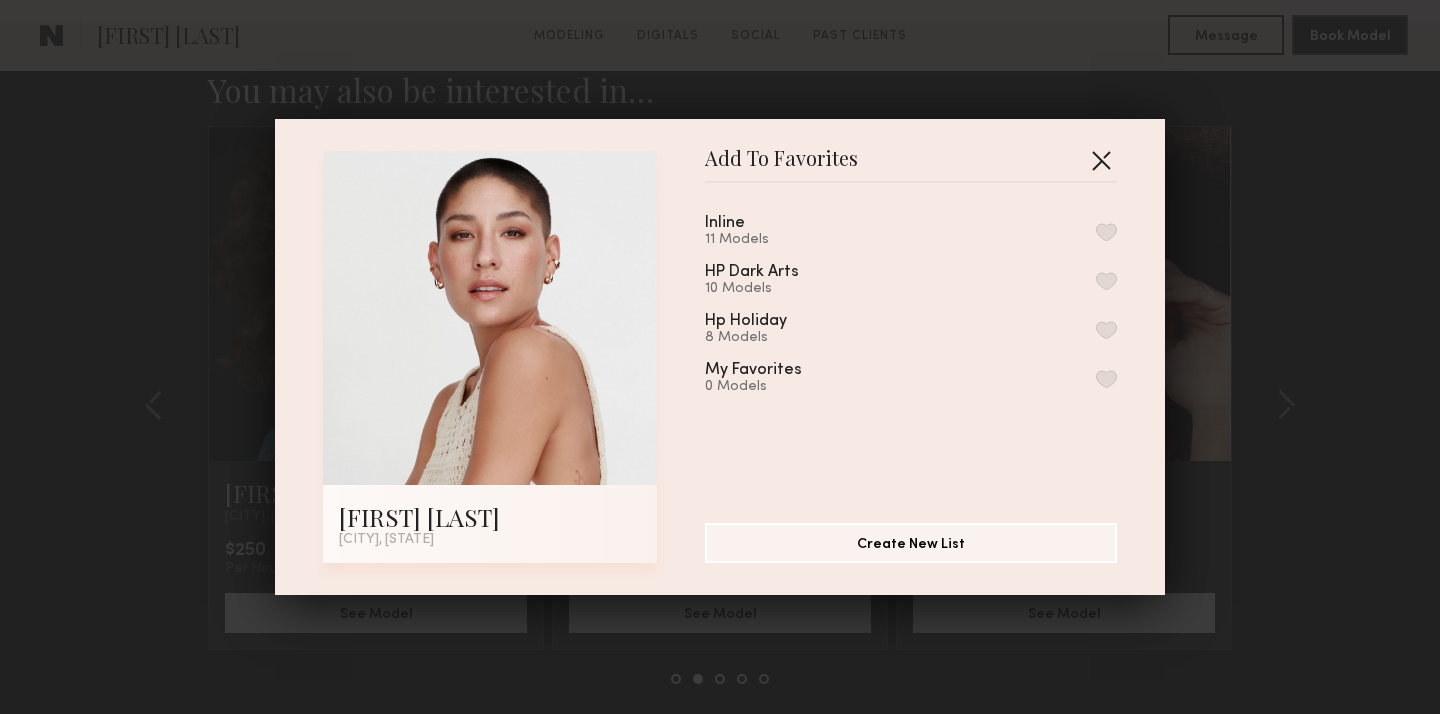 click at bounding box center (1101, 160) 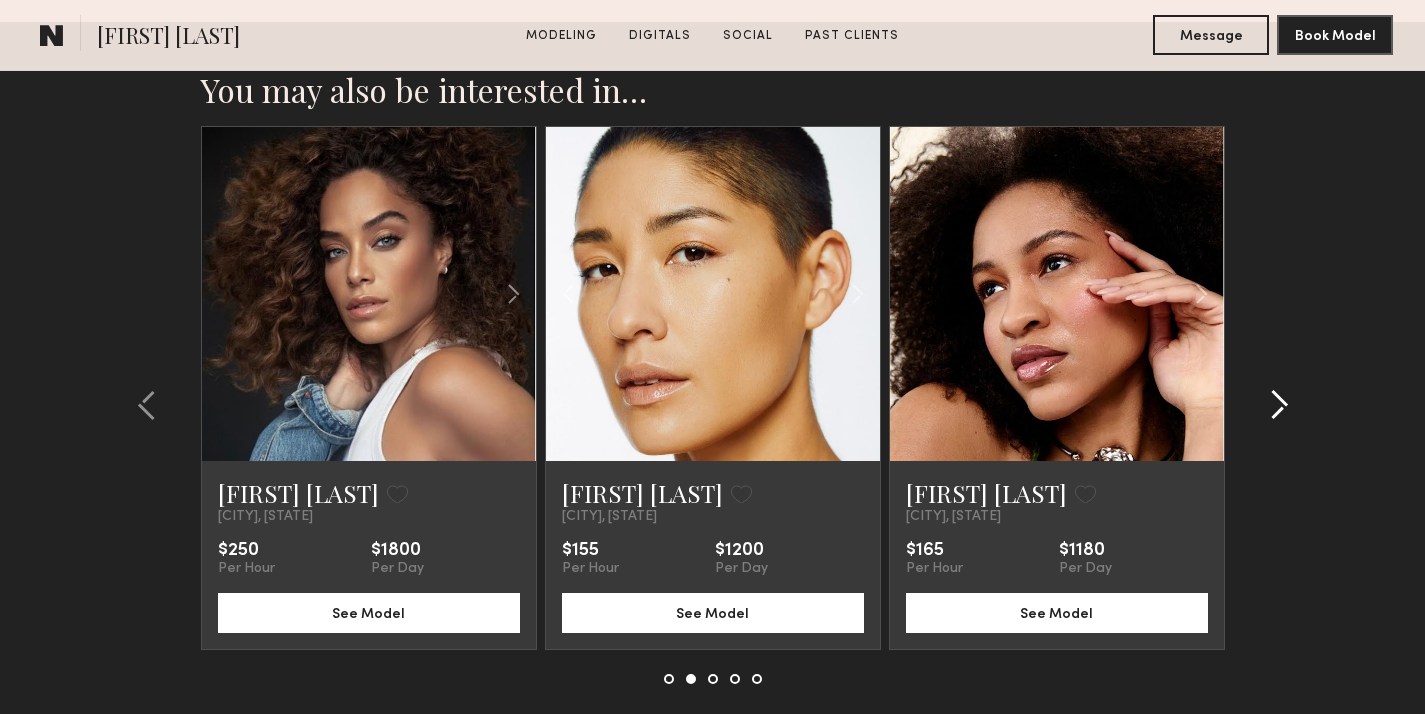 click 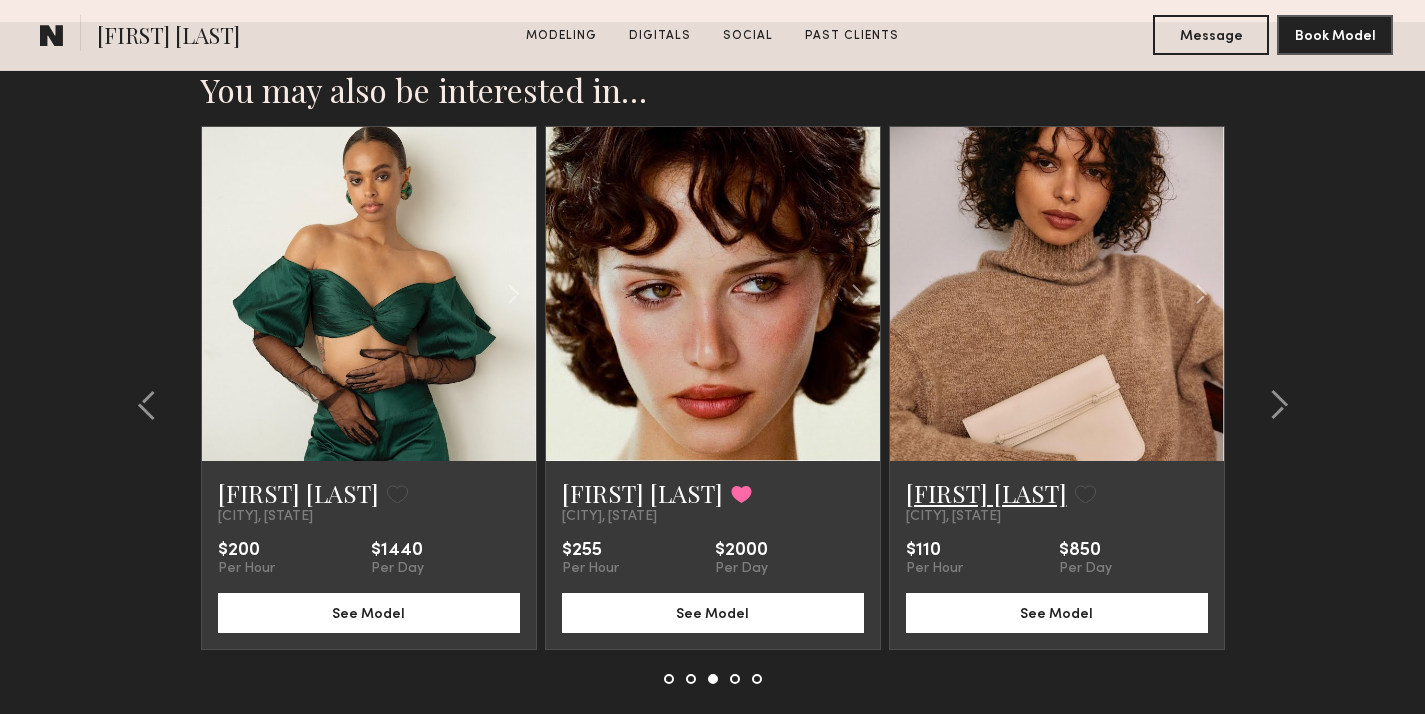click on "[FIRST] [LAST]" 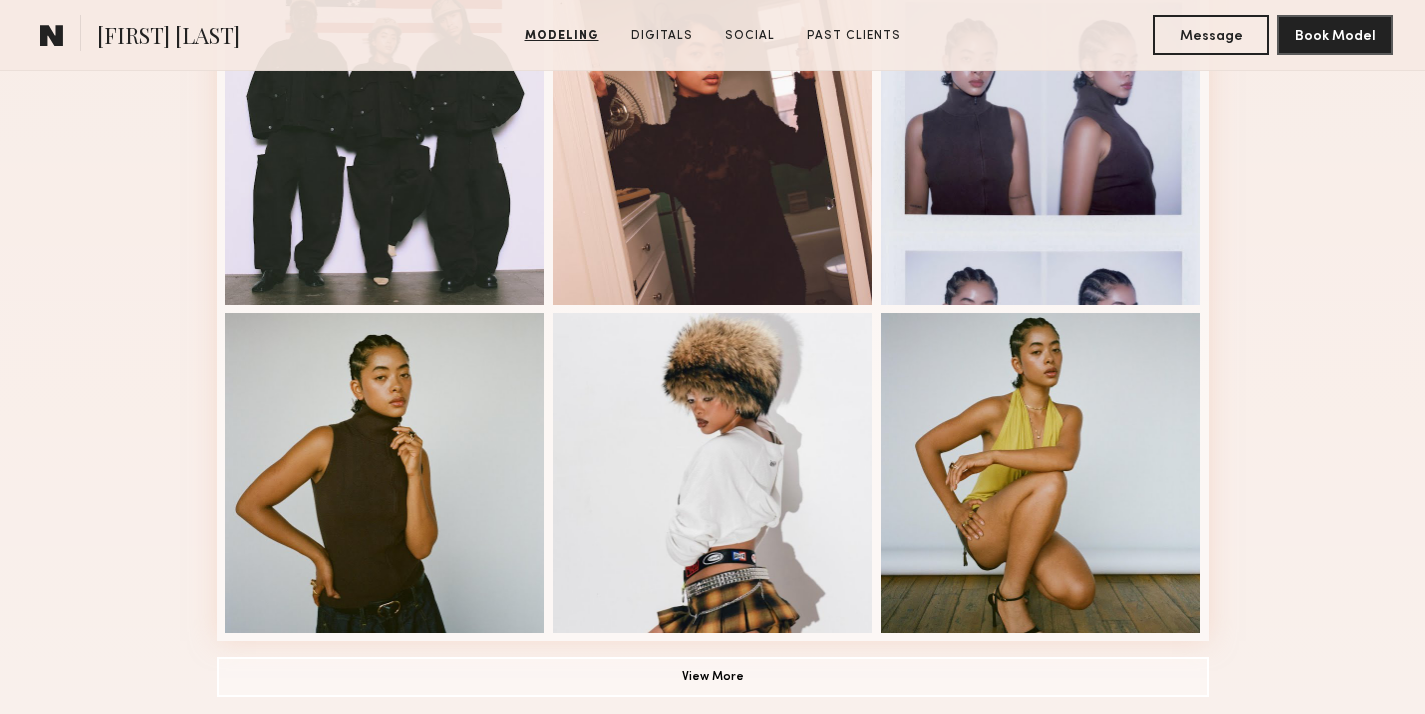 scroll, scrollTop: 1581, scrollLeft: 0, axis: vertical 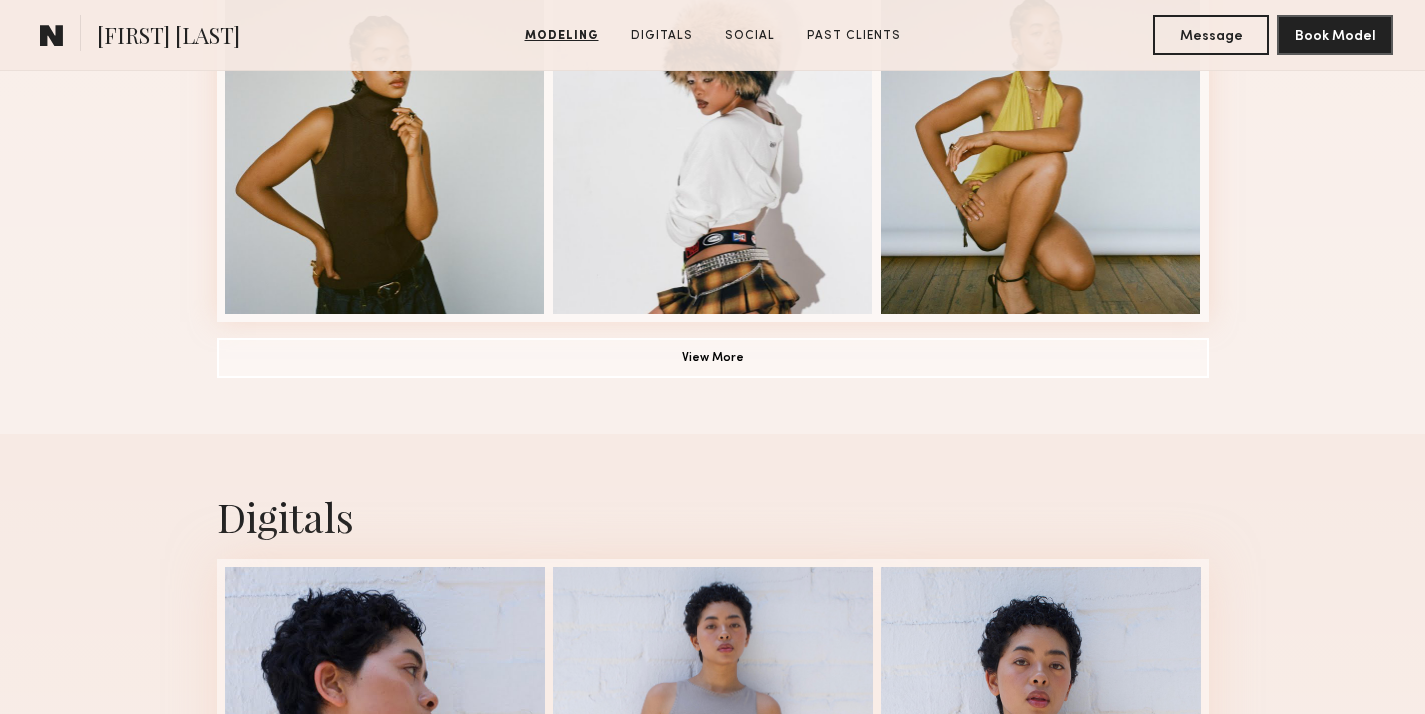 click on "View More" 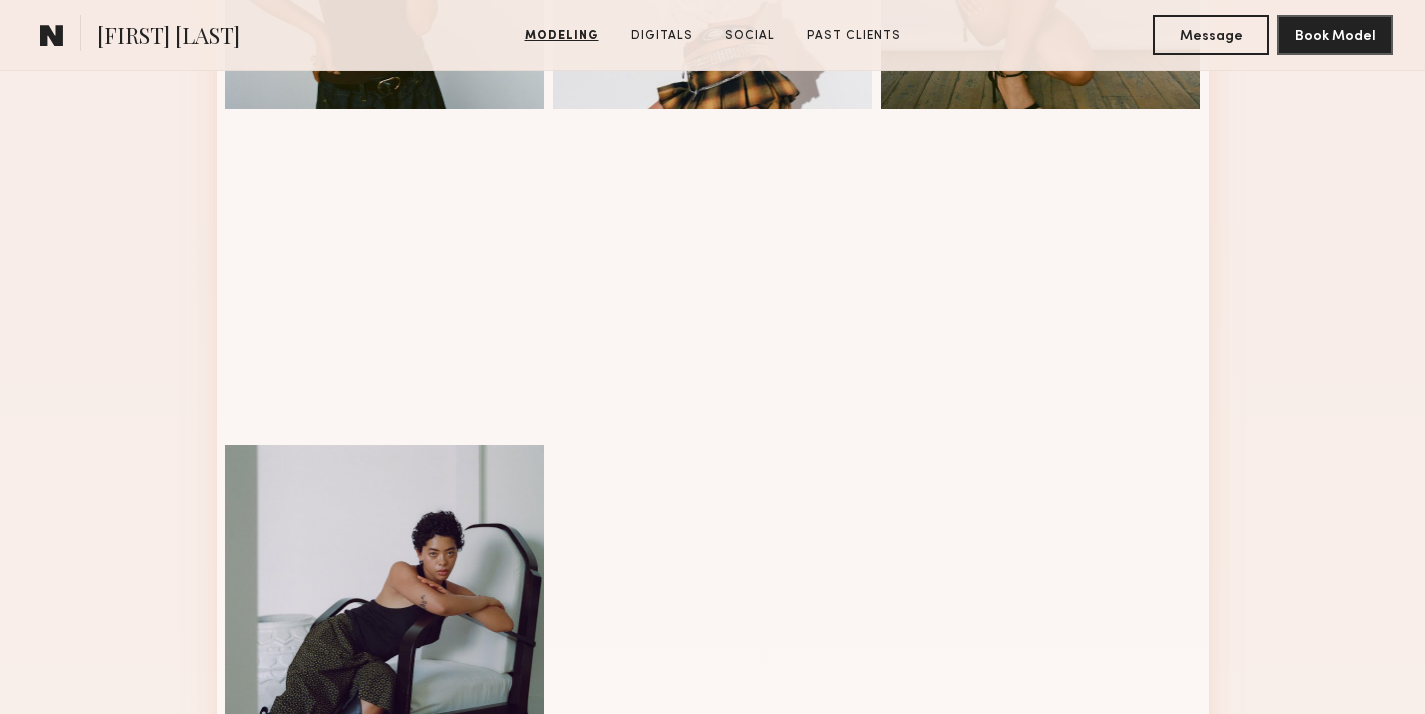 scroll, scrollTop: 2143, scrollLeft: 0, axis: vertical 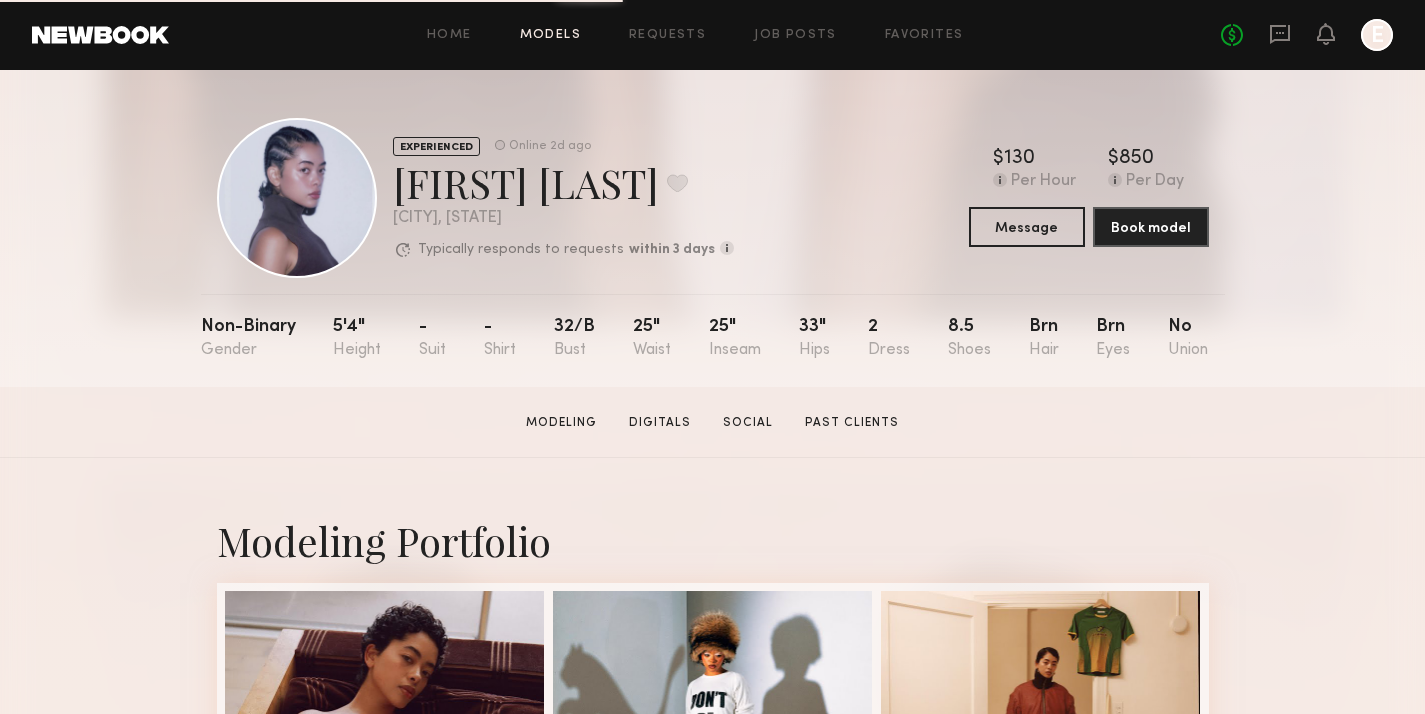 click on "Models" 